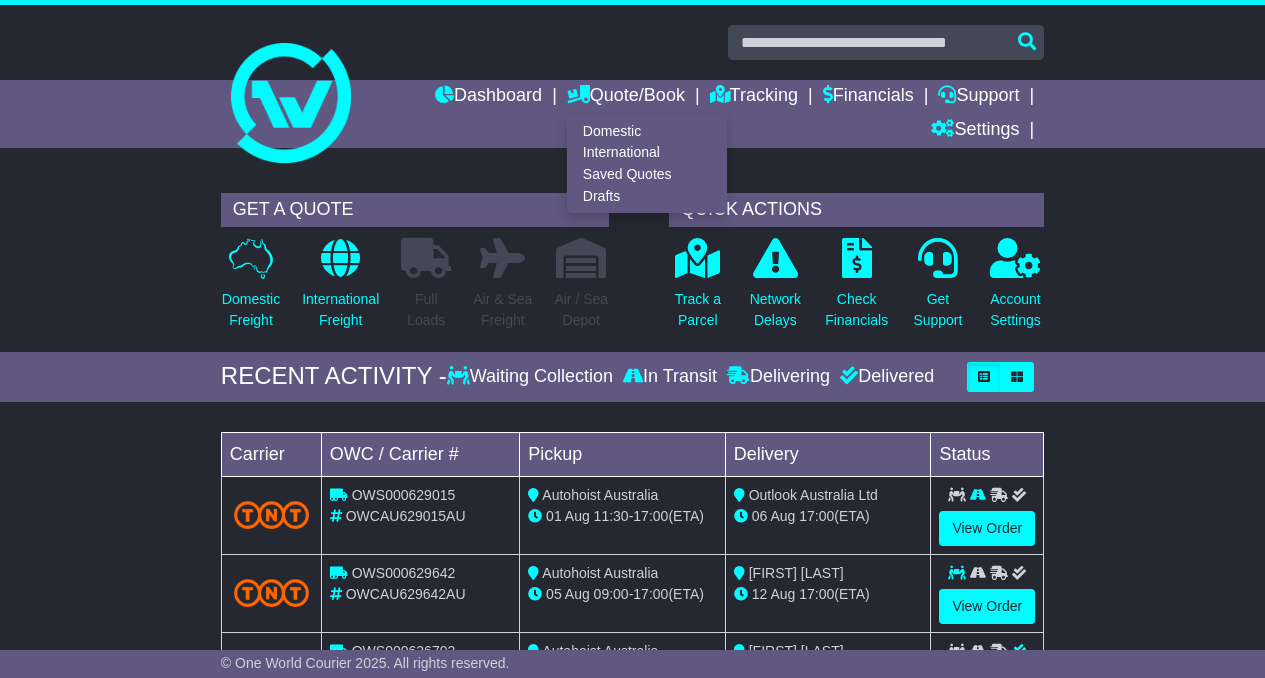 scroll, scrollTop: 0, scrollLeft: 0, axis: both 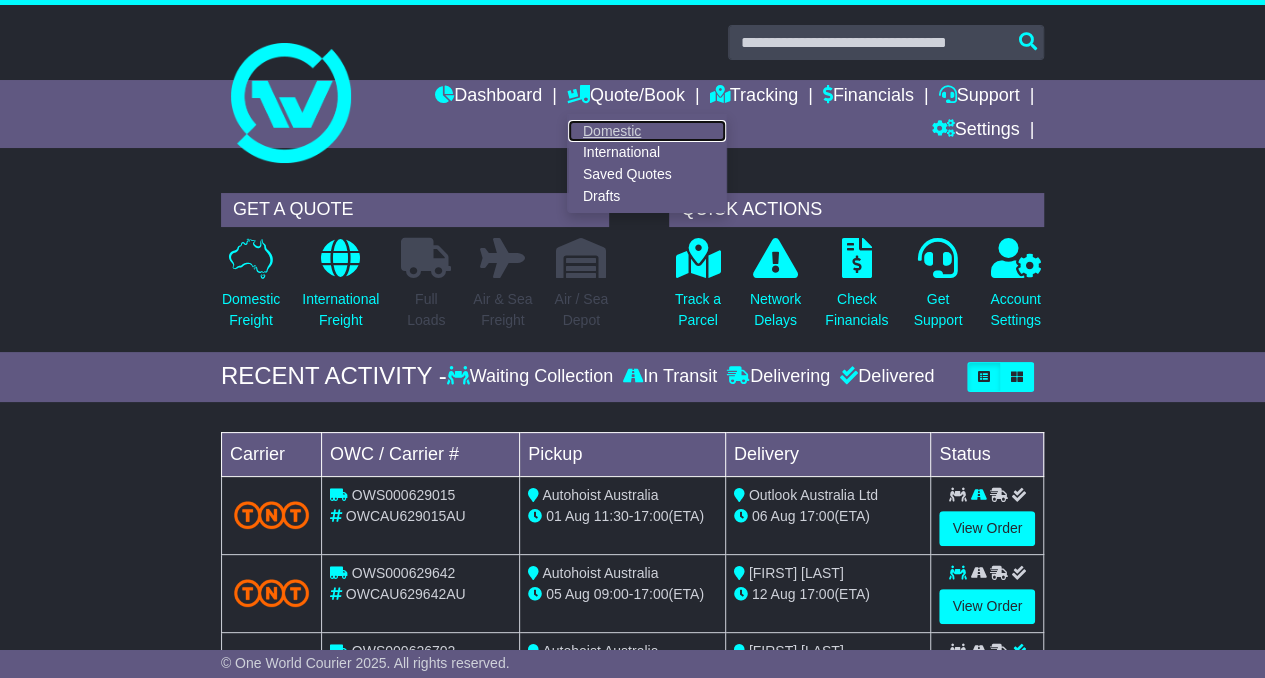 click on "Domestic" at bounding box center [647, 131] 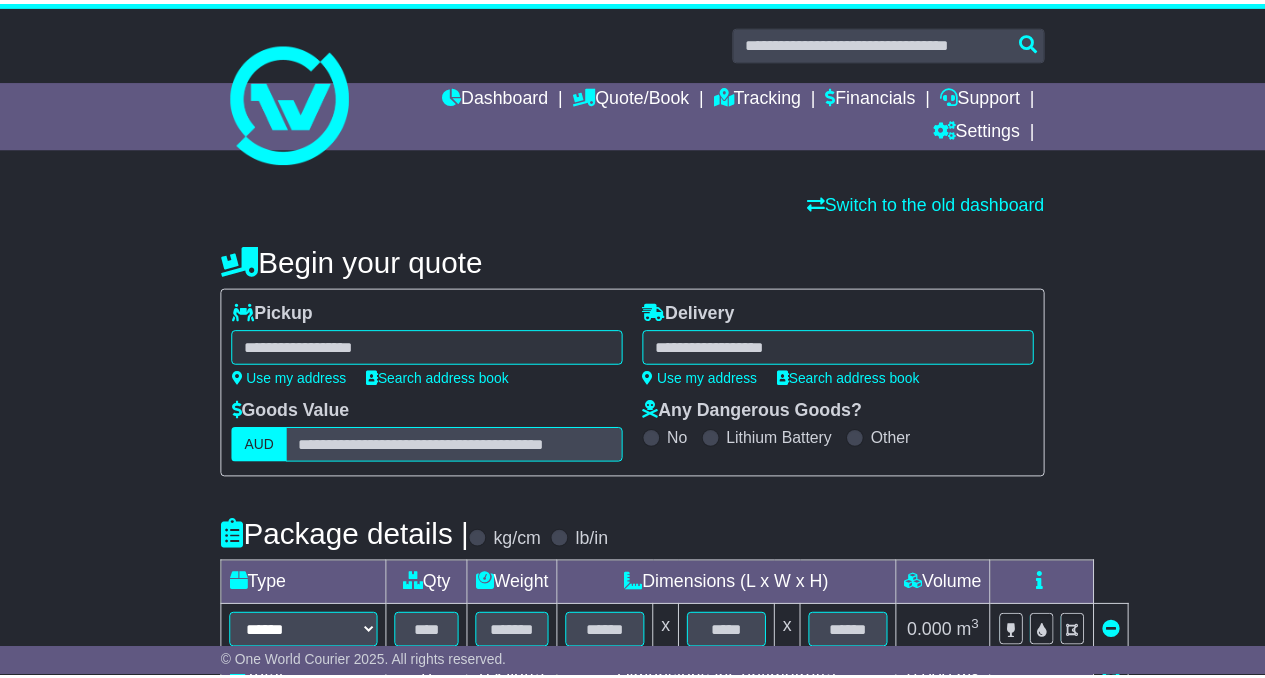 scroll, scrollTop: 0, scrollLeft: 0, axis: both 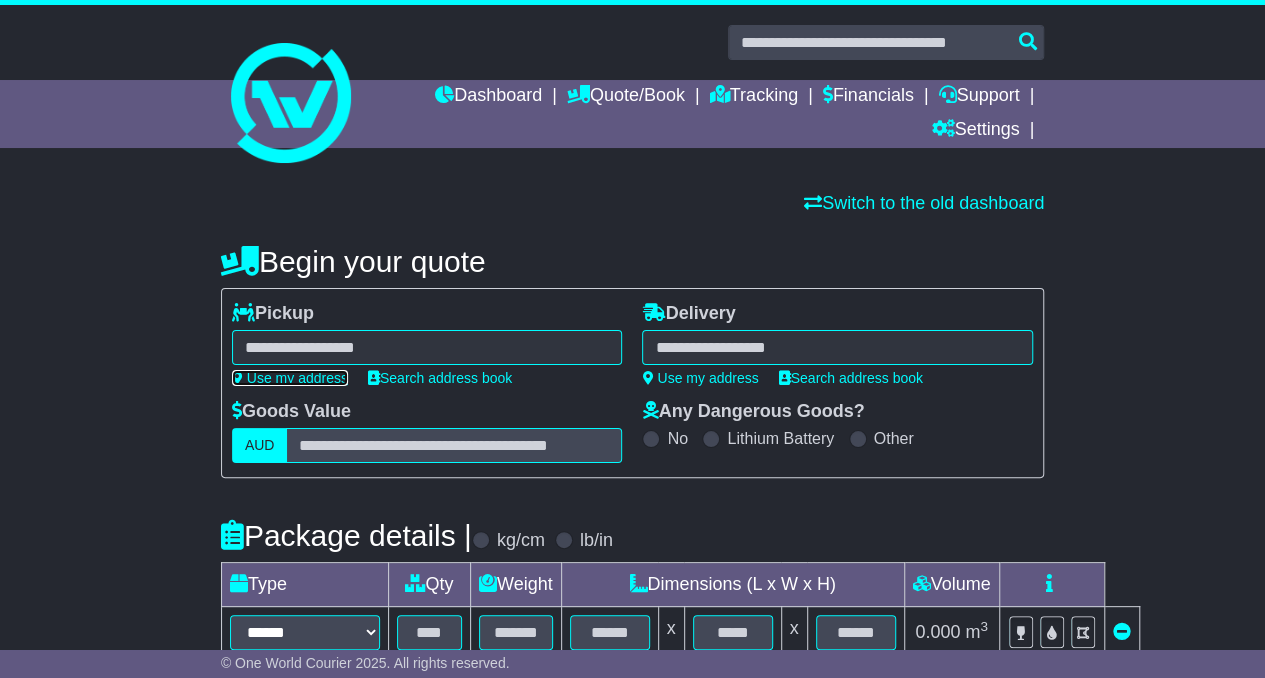 click on "Use my address" at bounding box center (290, 378) 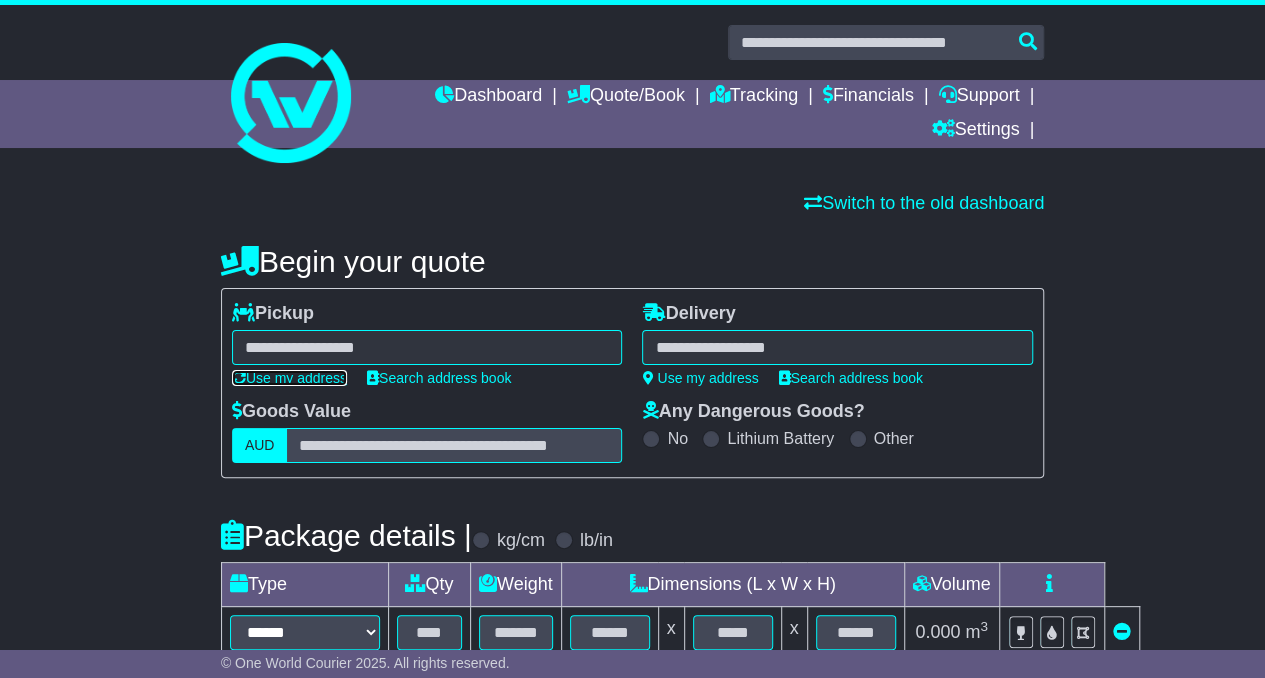 type on "**********" 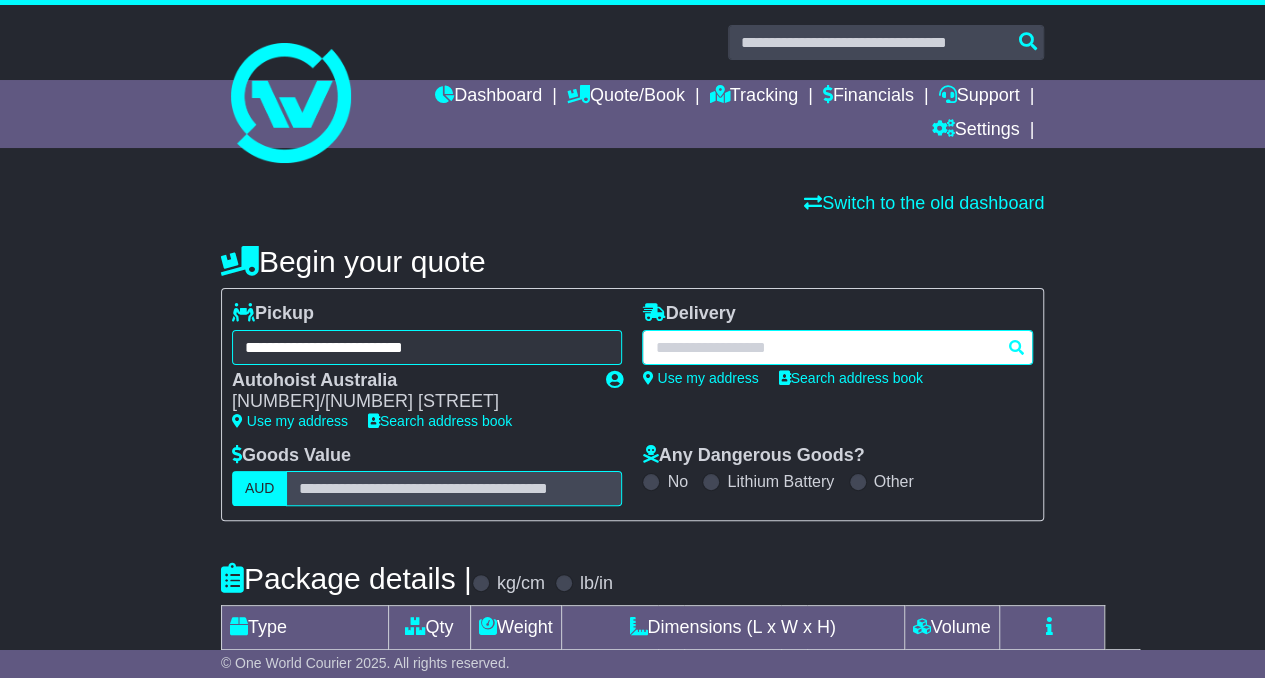 click at bounding box center (837, 347) 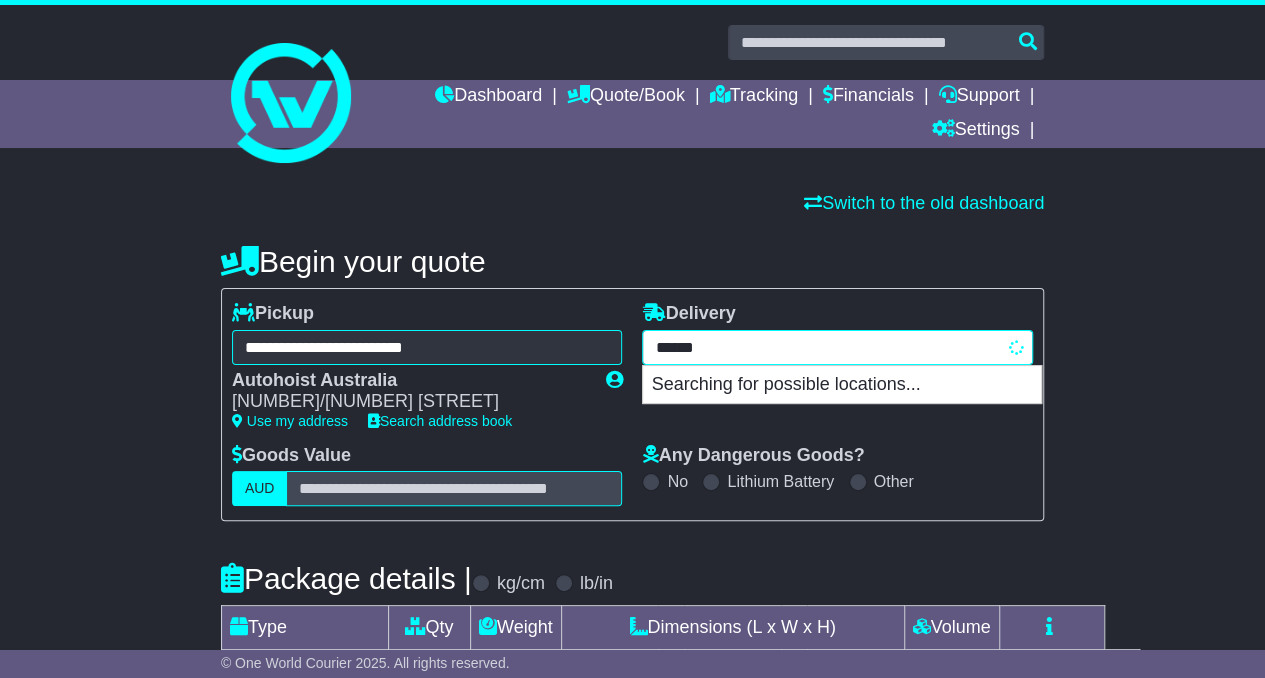 type on "******" 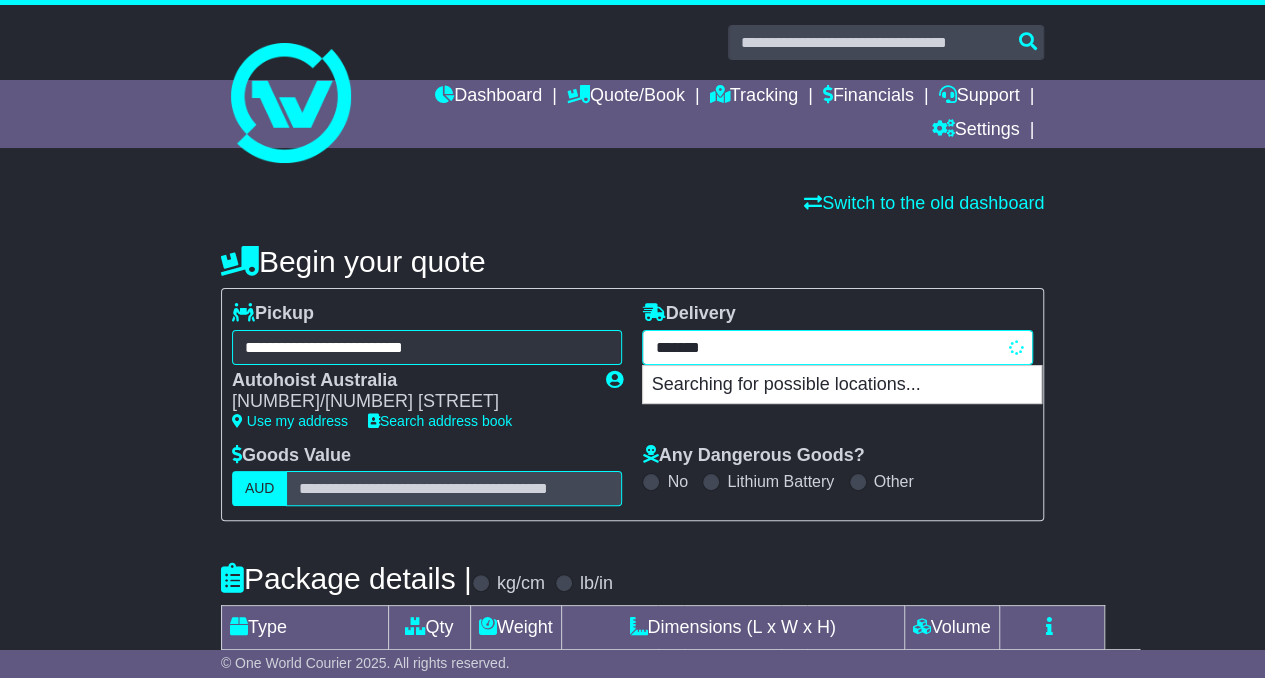 type on "**********" 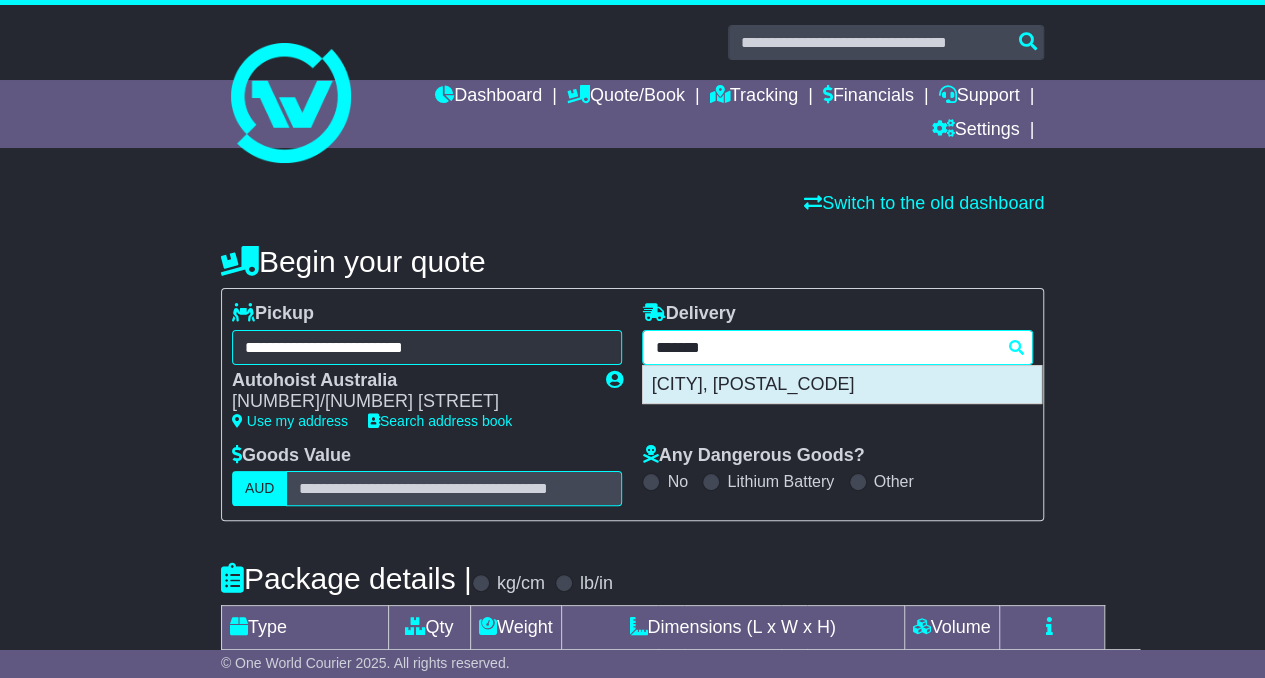 click on "[CITY], [POSTAL_CODE]" at bounding box center (842, 385) 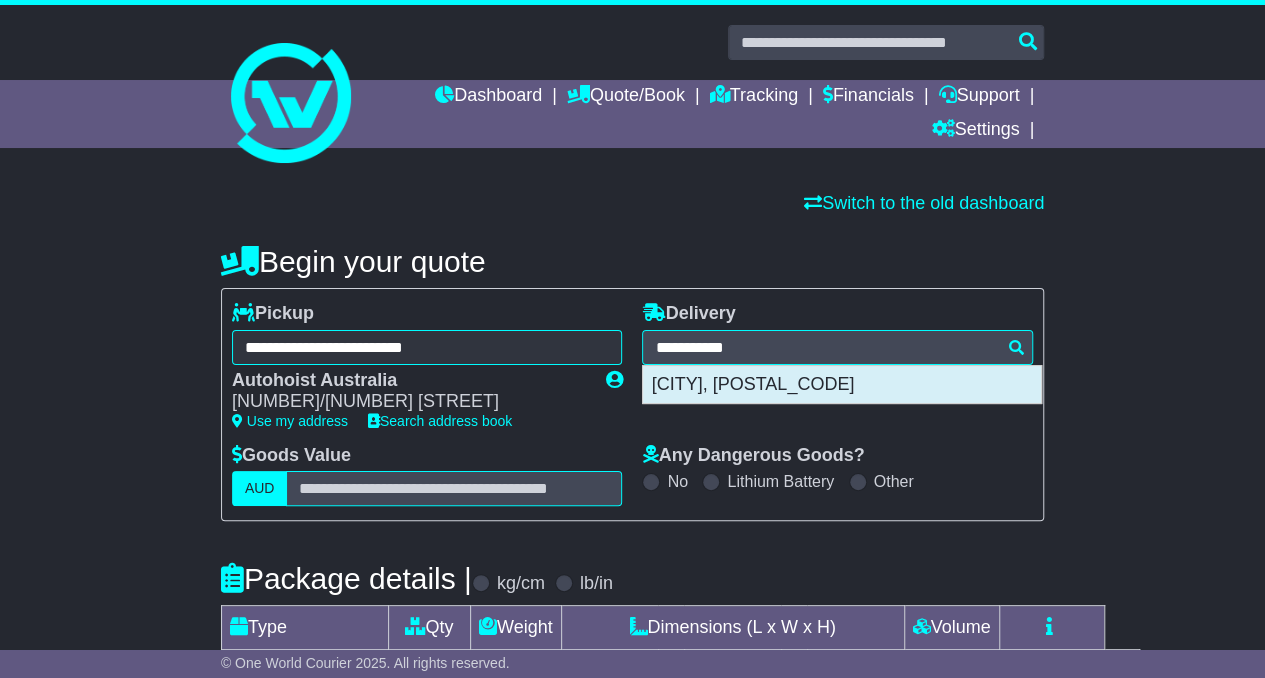 type on "**********" 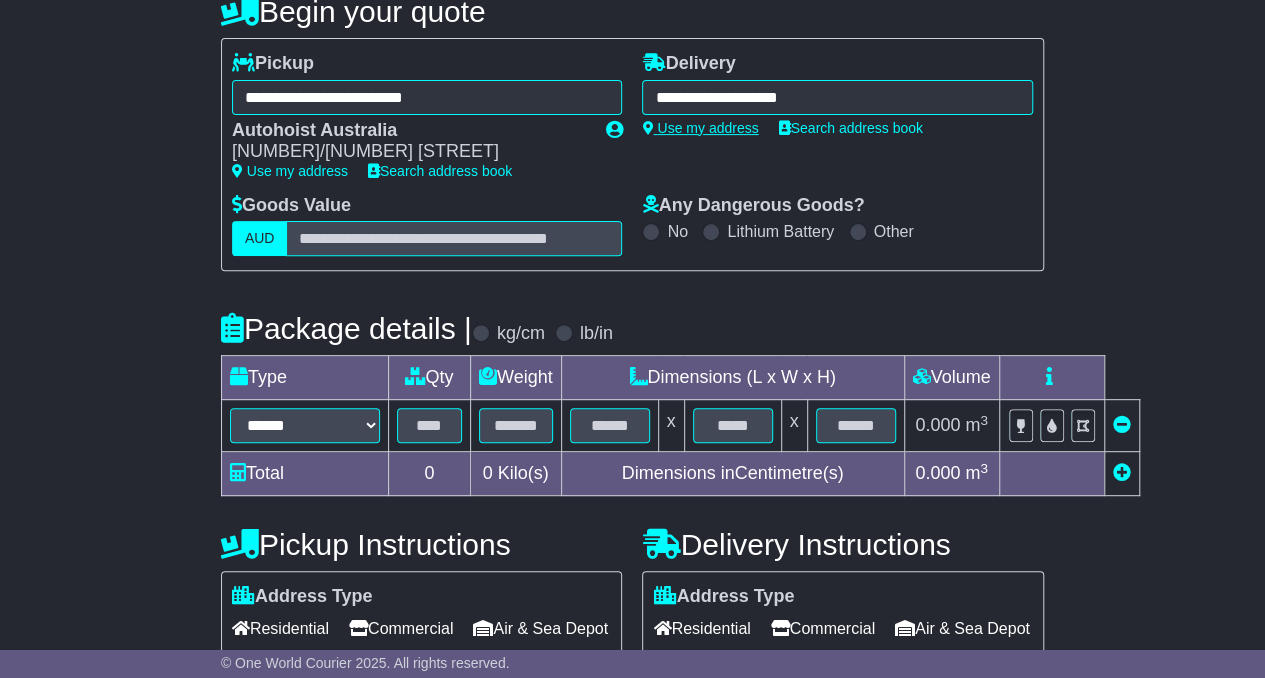scroll, scrollTop: 281, scrollLeft: 0, axis: vertical 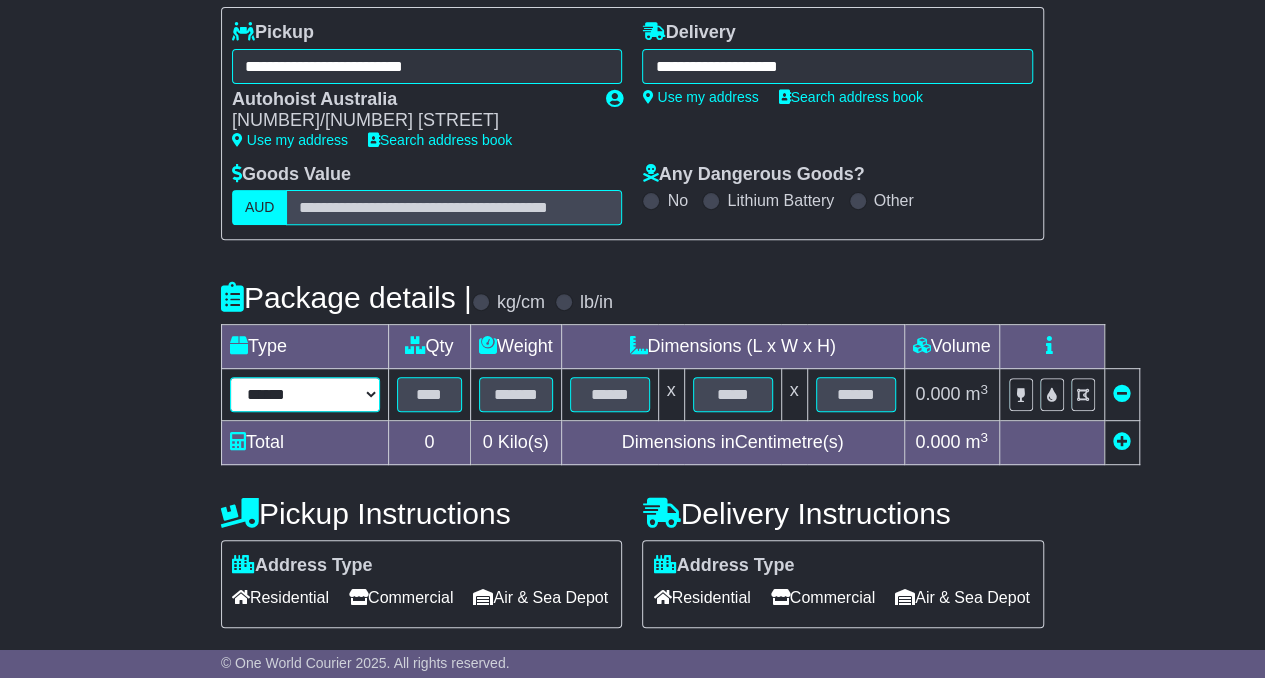 click on "**********" at bounding box center [305, 394] 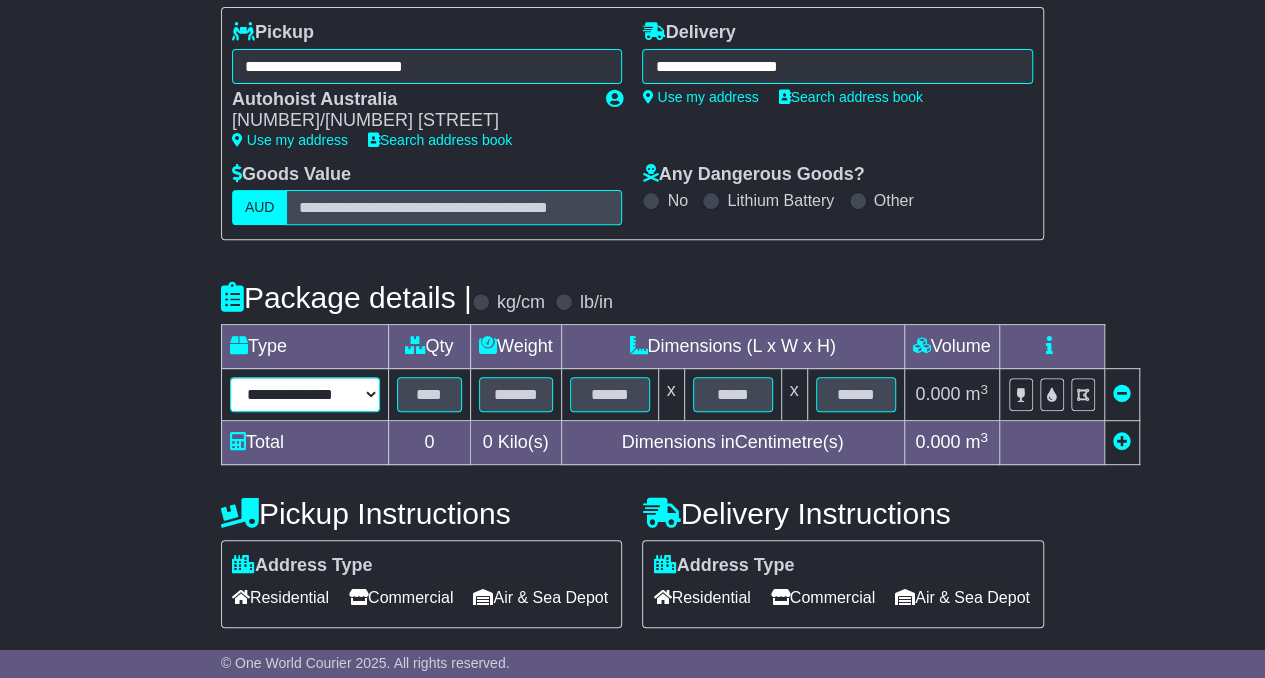 click on "**********" at bounding box center [305, 394] 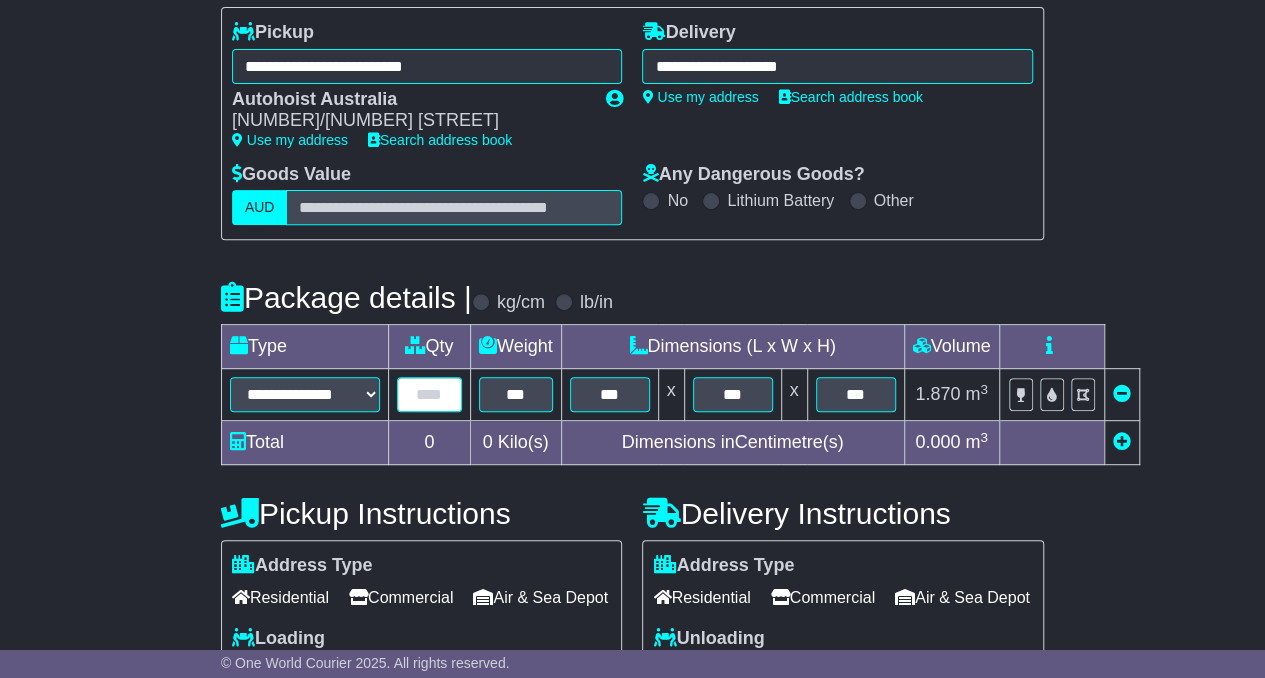 click at bounding box center [429, 394] 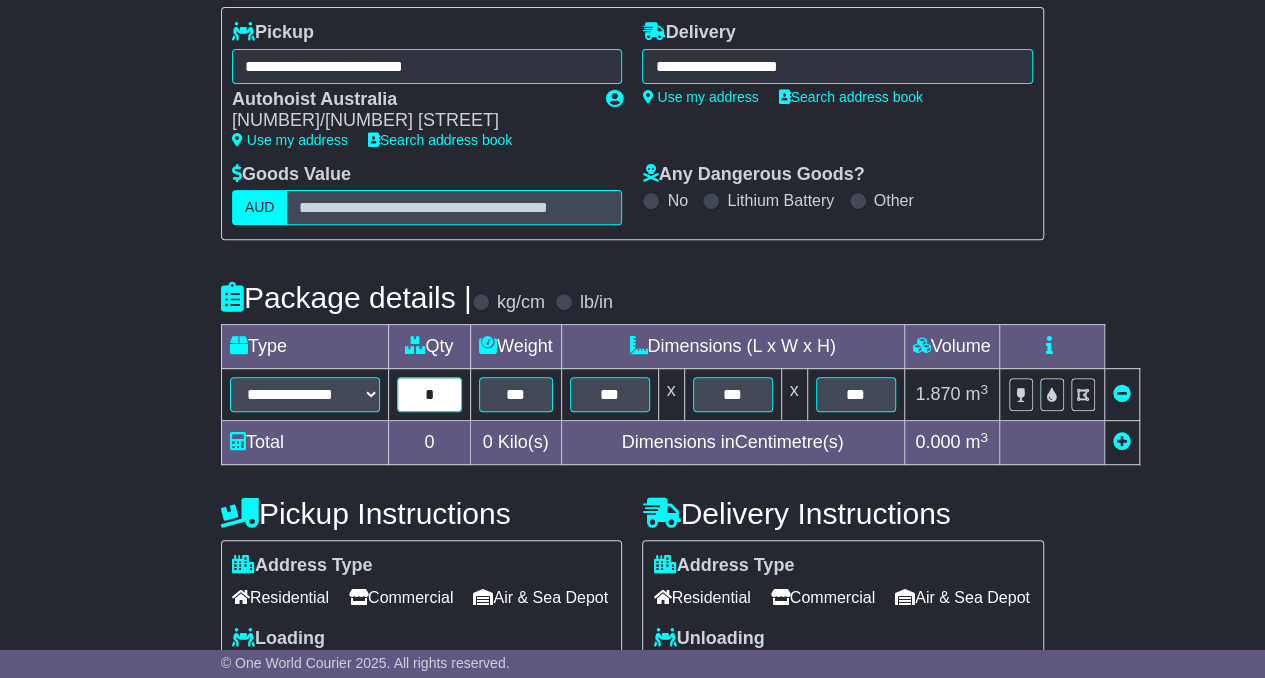 type on "*" 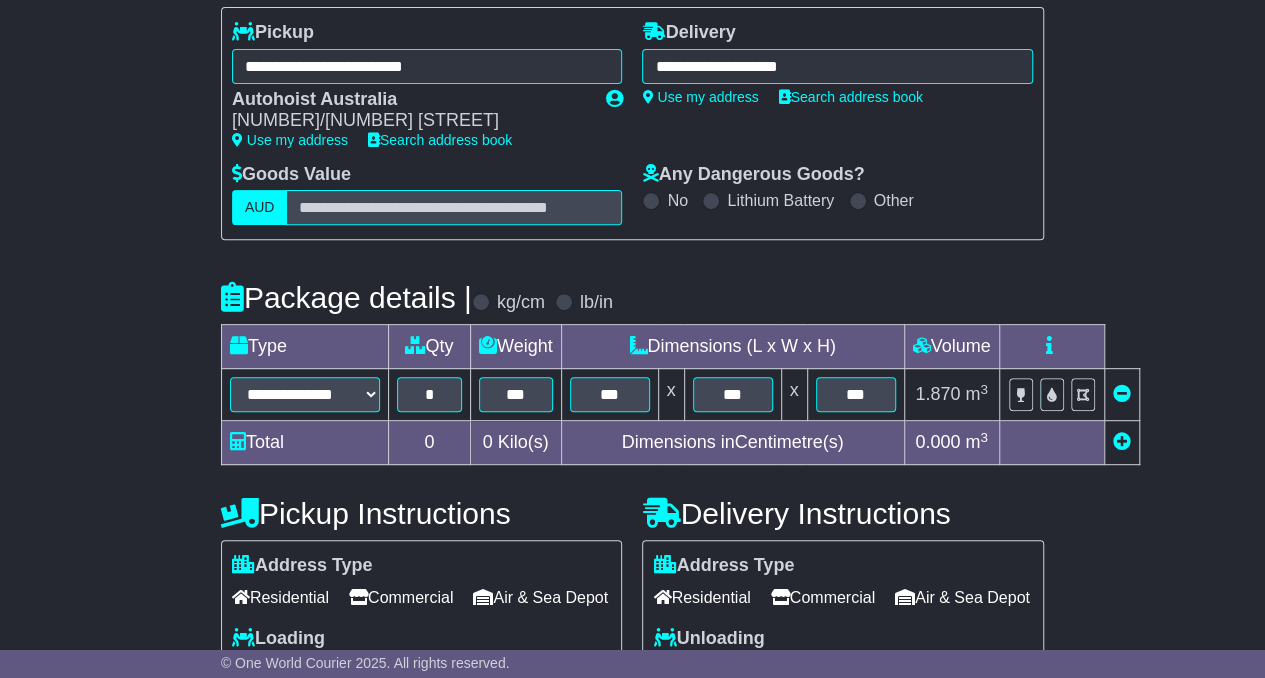 click at bounding box center [1122, 441] 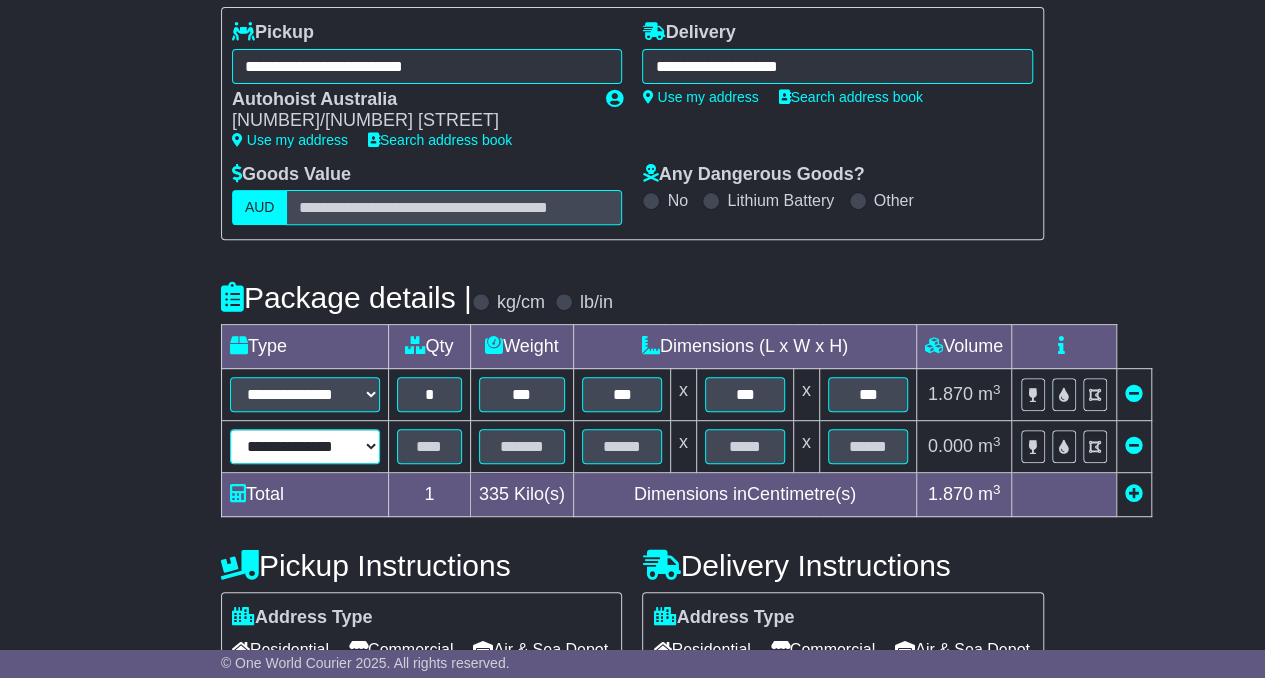 click on "**********" at bounding box center [305, 446] 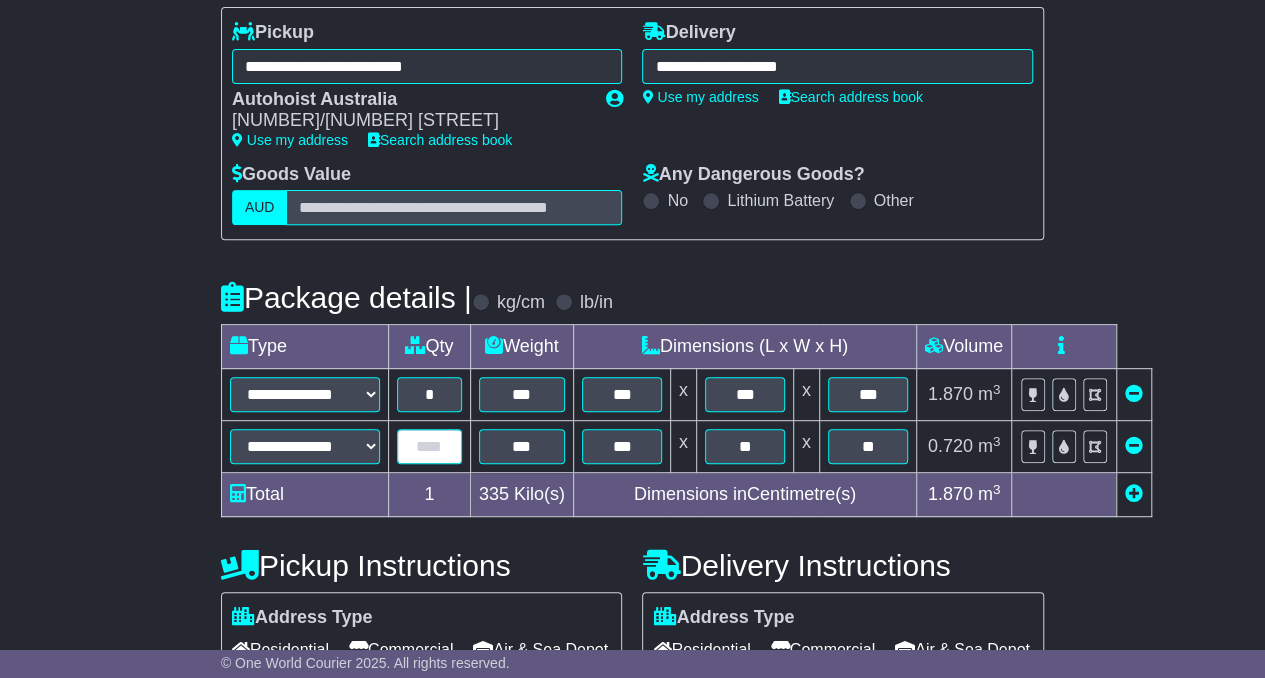 click at bounding box center (429, 446) 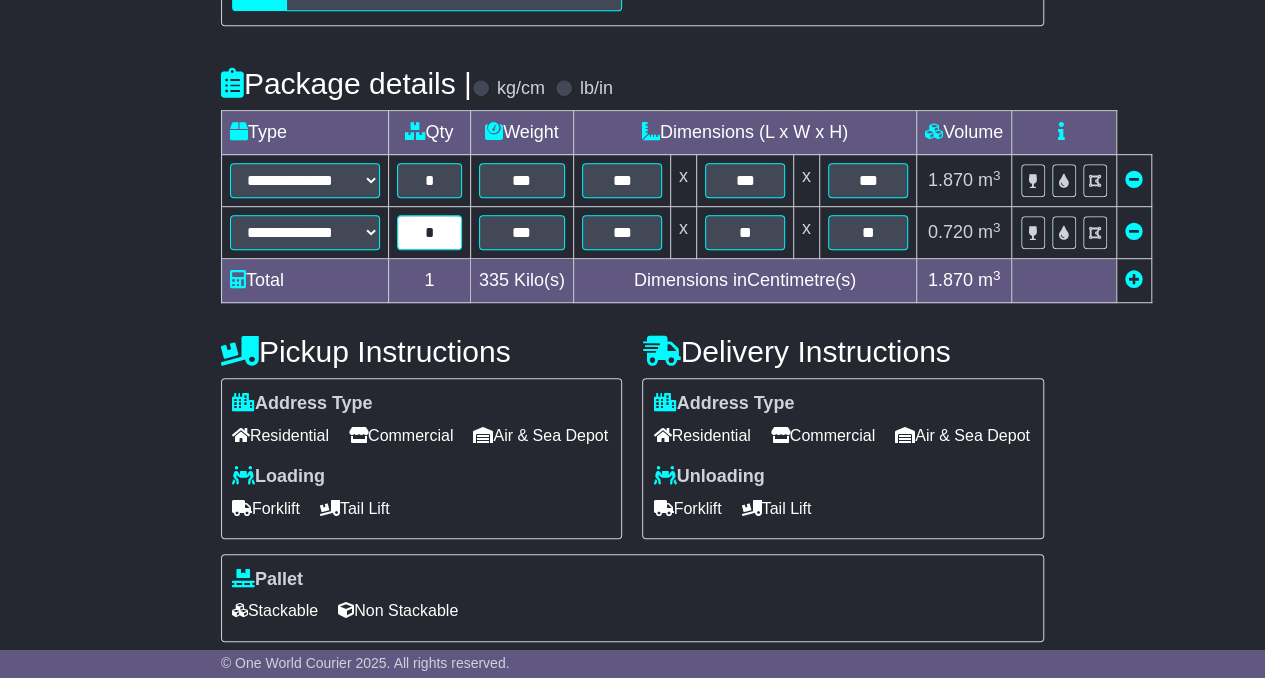scroll, scrollTop: 509, scrollLeft: 0, axis: vertical 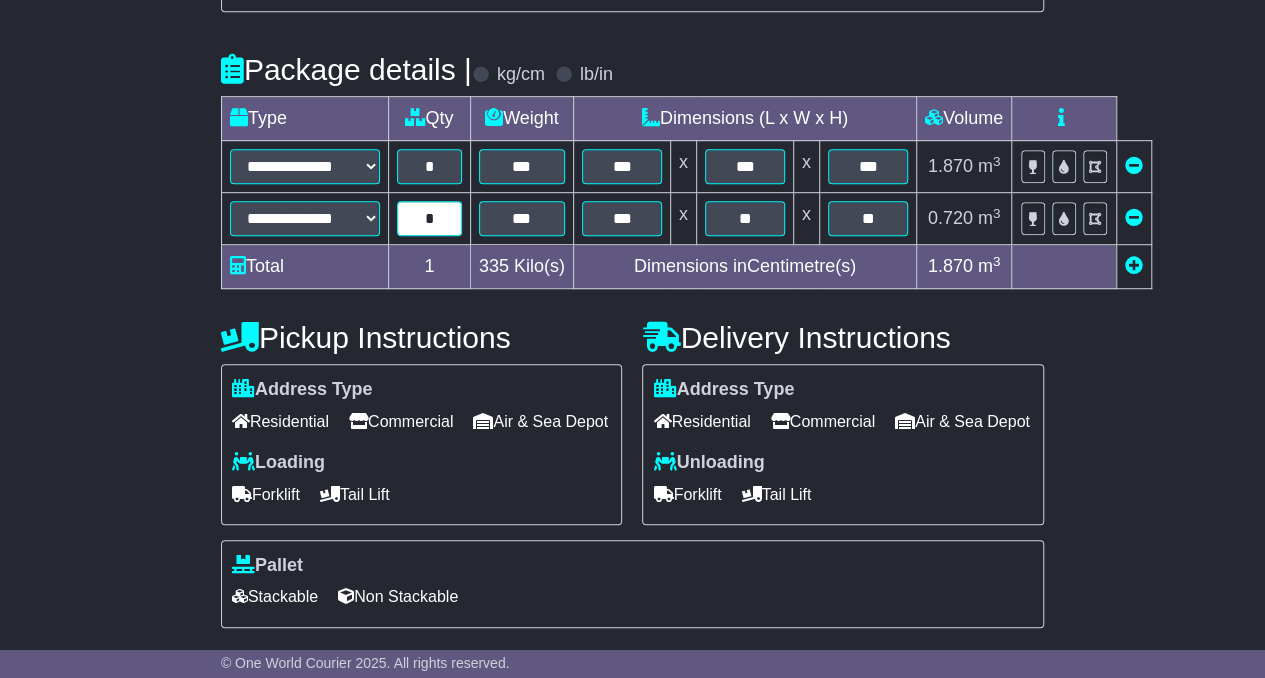type on "*" 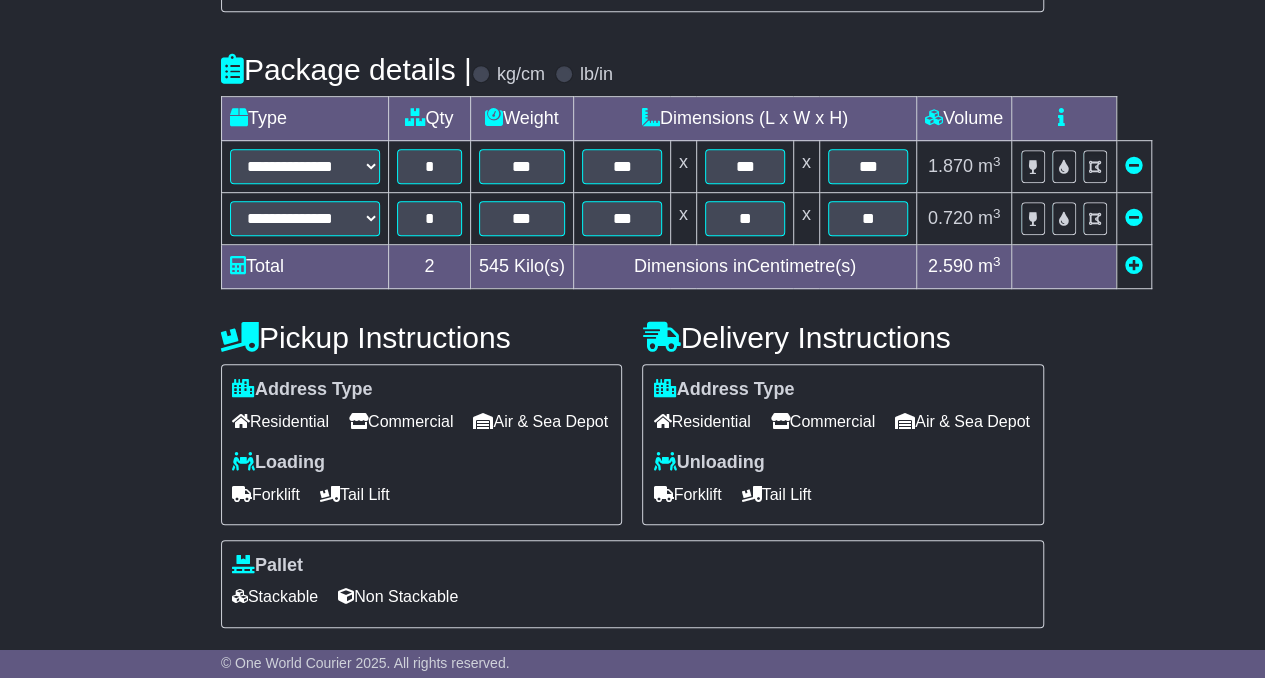 click on "Commercial" at bounding box center [823, 421] 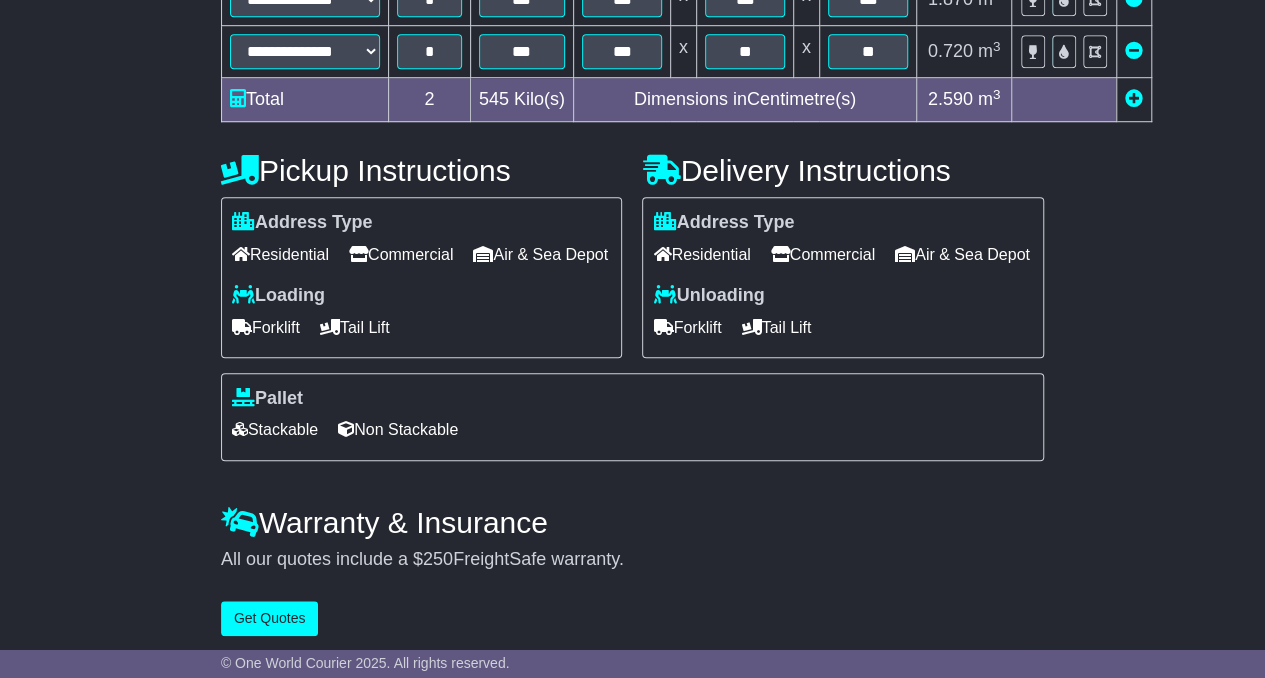 click on "Stackable" at bounding box center (275, 429) 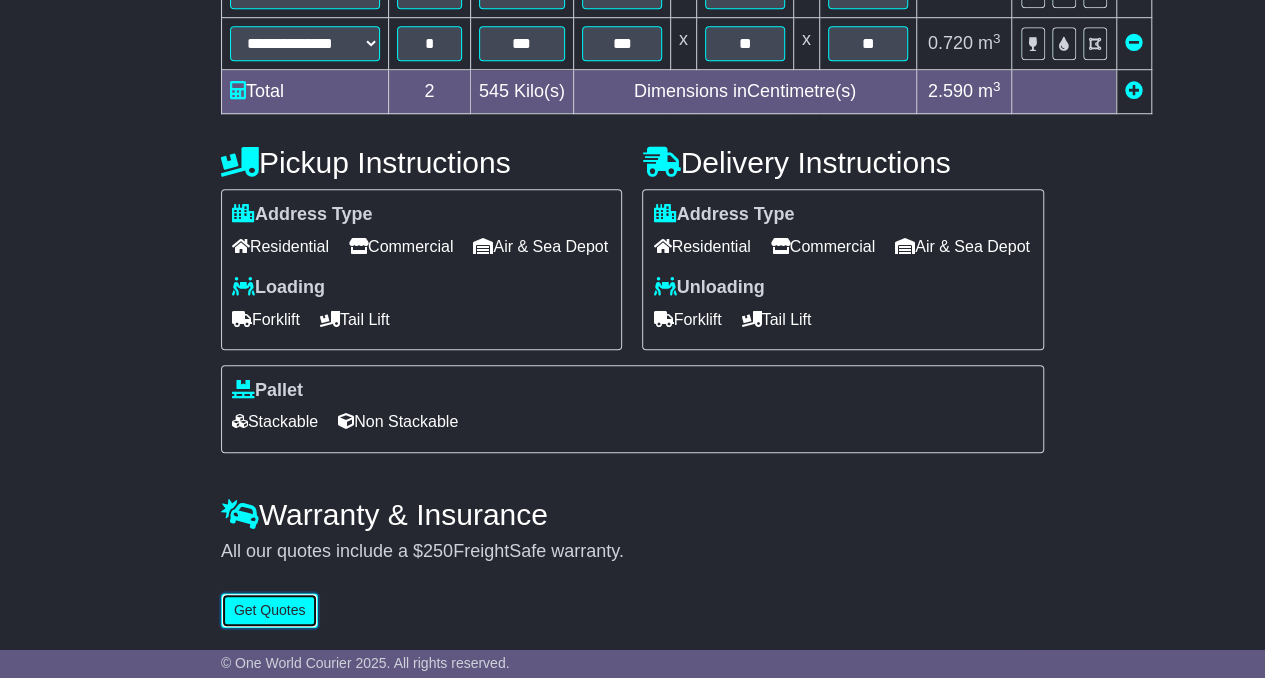 click on "Get Quotes" at bounding box center (270, 610) 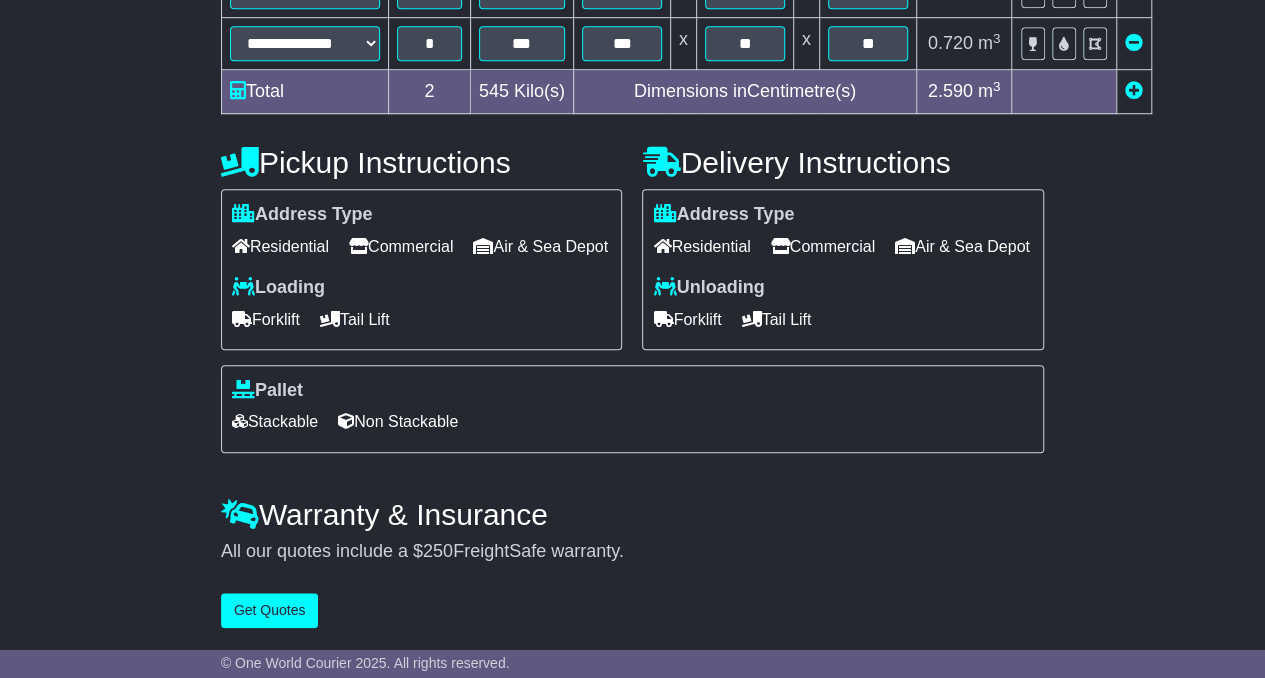 scroll, scrollTop: 0, scrollLeft: 0, axis: both 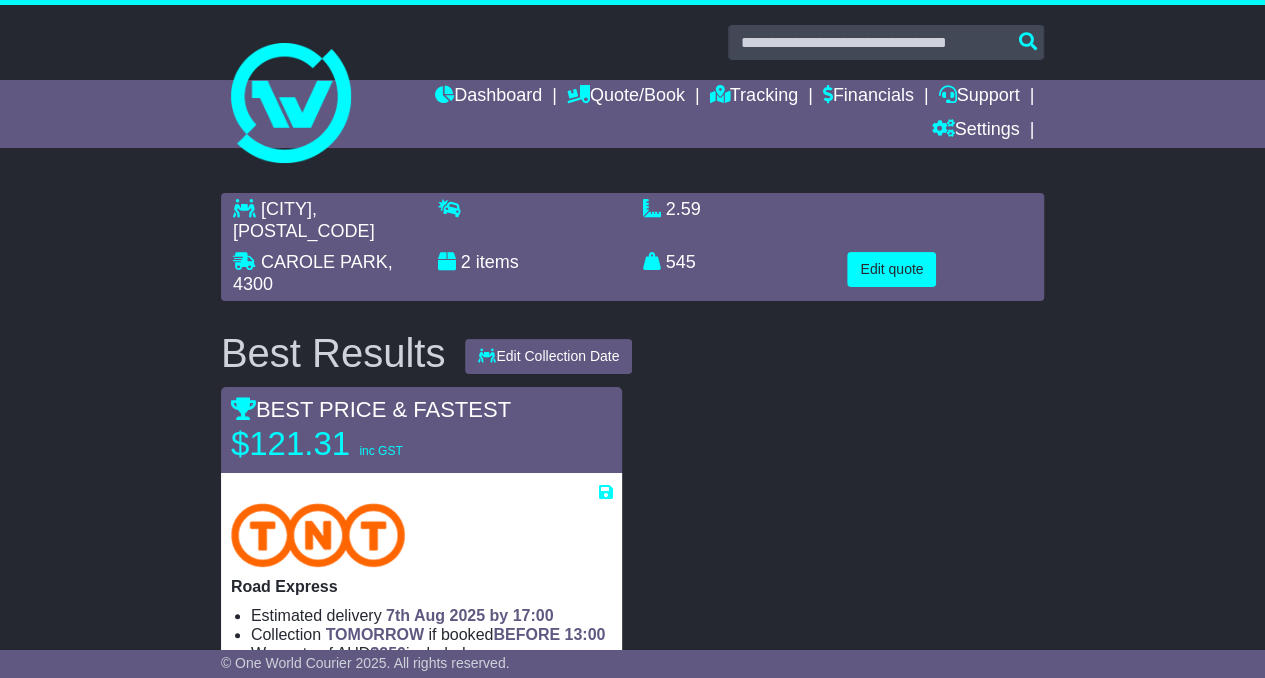 click on "[CITY], [STATE], [POSTAL_CODE]
[CITY], [POSTAL_CODE]
2   items
2.59
m 3
in 3
545  kg(s)  lb(s)" at bounding box center [632, 709] 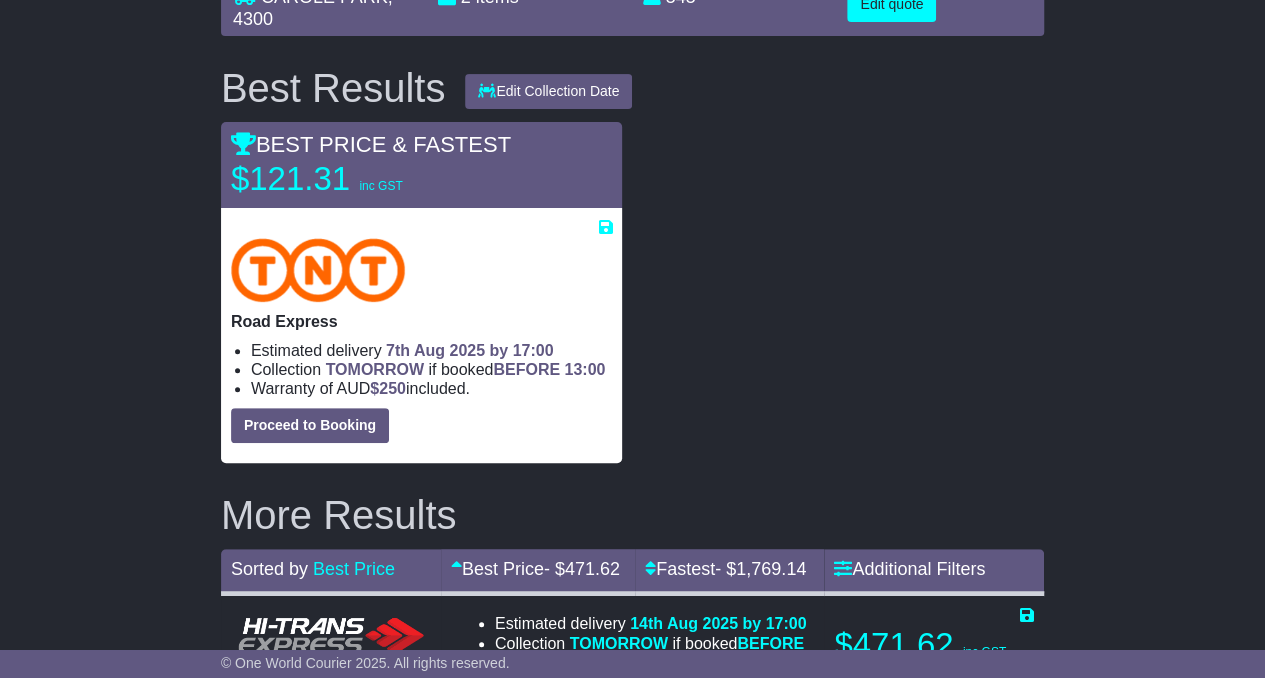 scroll, scrollTop: 279, scrollLeft: 0, axis: vertical 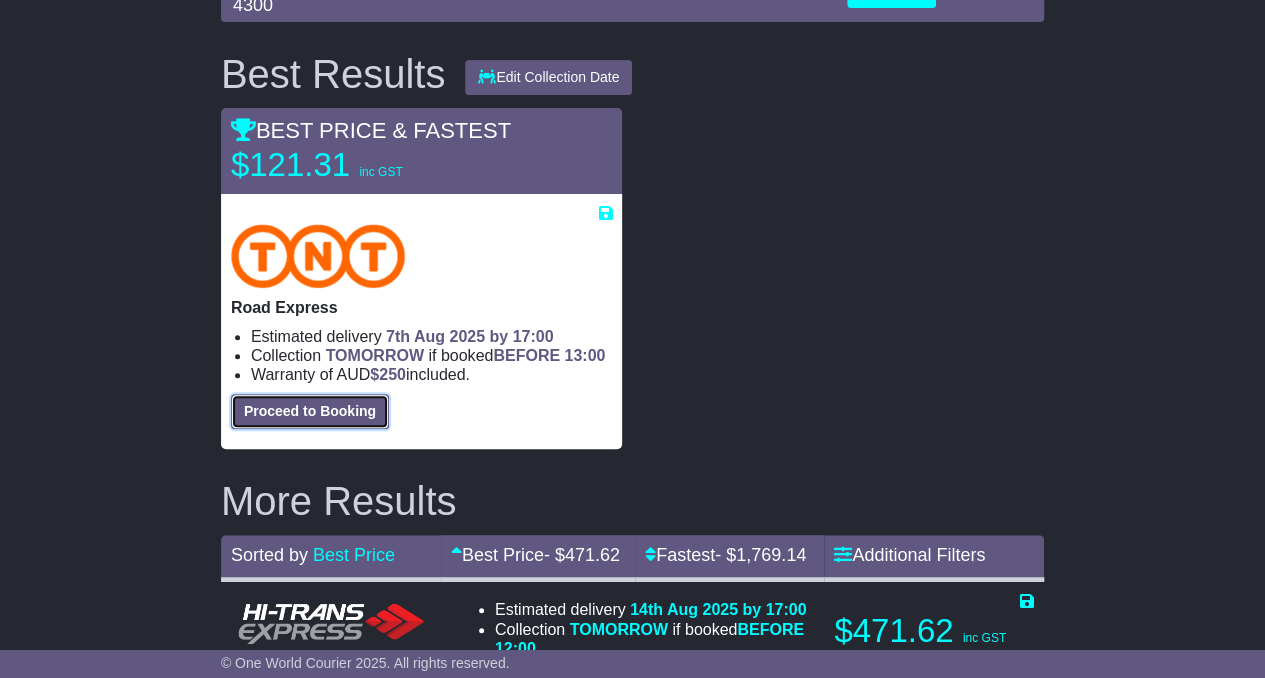 click on "Proceed to Booking" at bounding box center [310, 411] 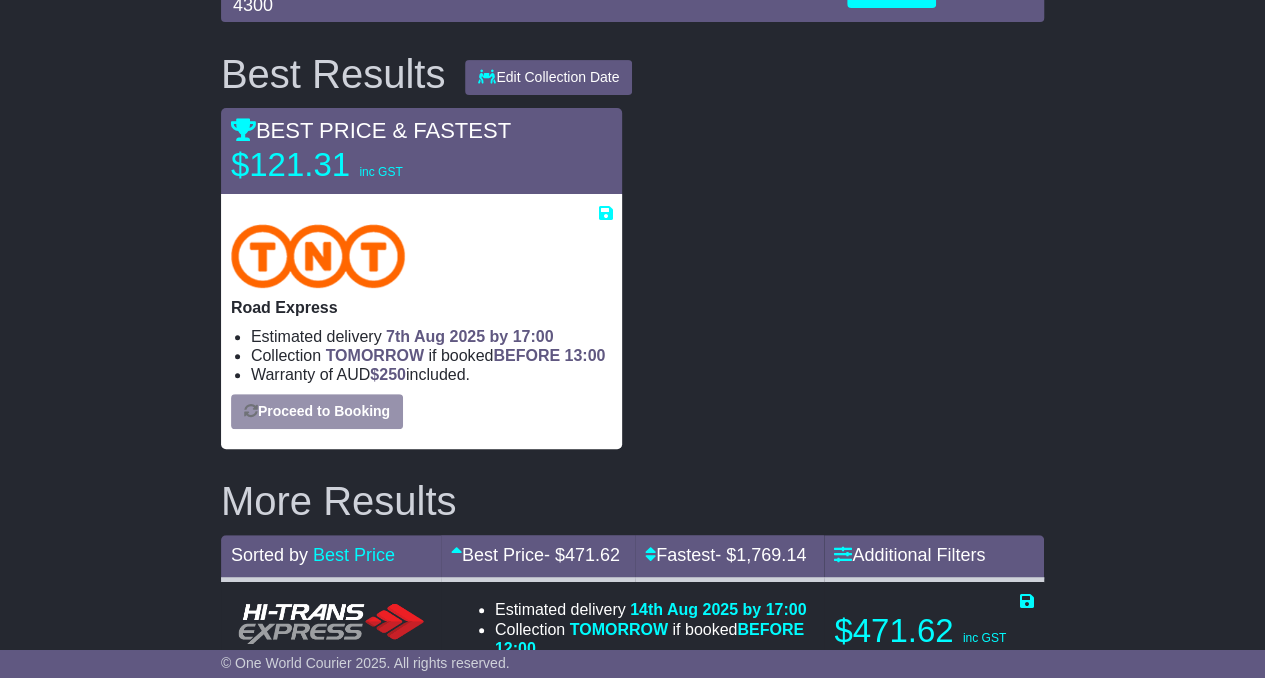 select on "*****" 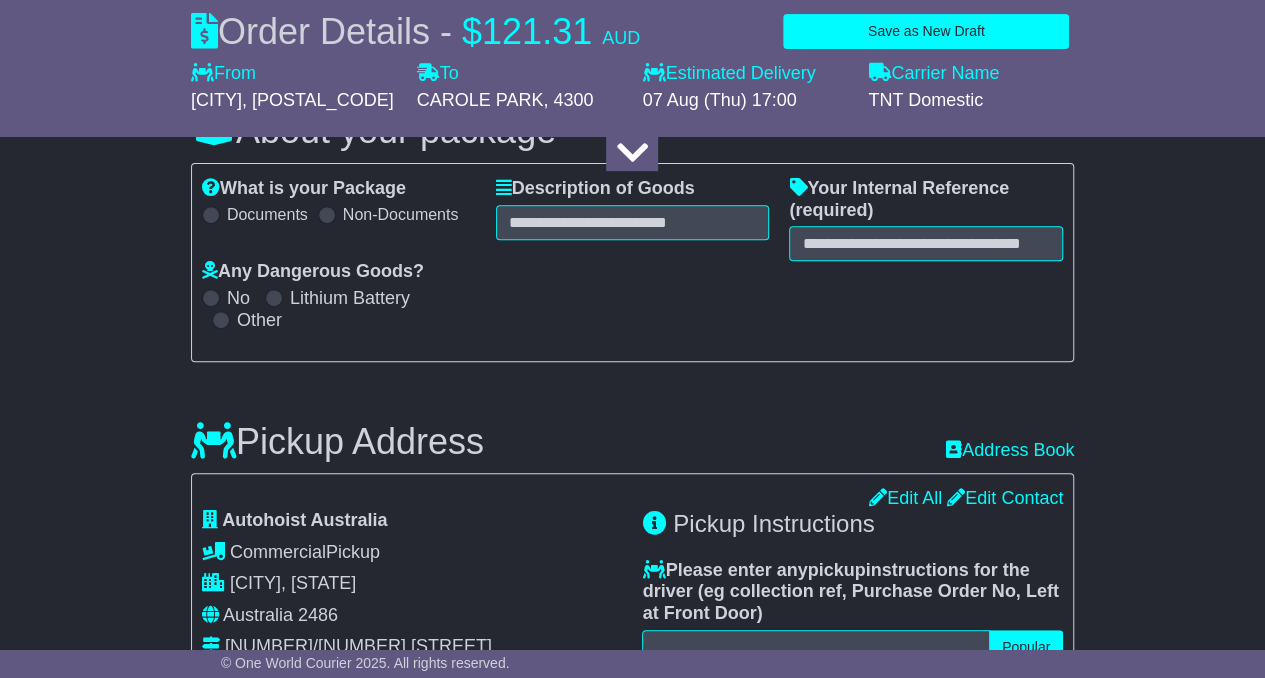 scroll, scrollTop: 316, scrollLeft: 0, axis: vertical 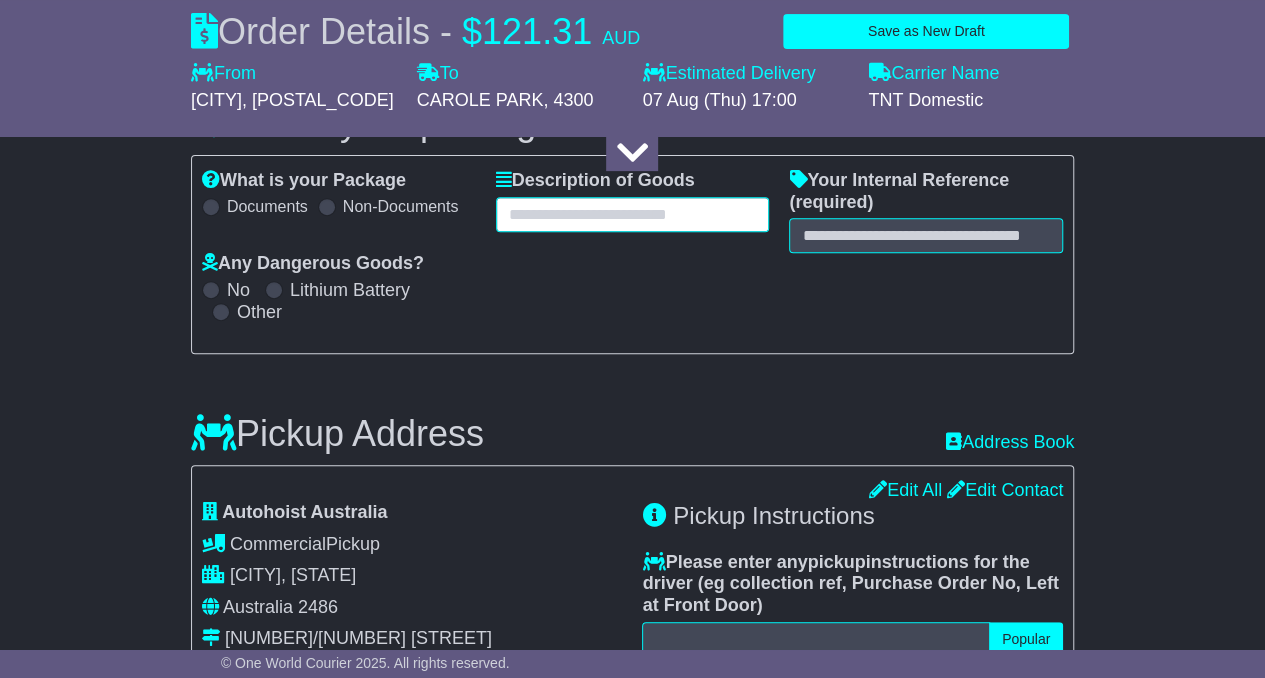 click at bounding box center [633, 214] 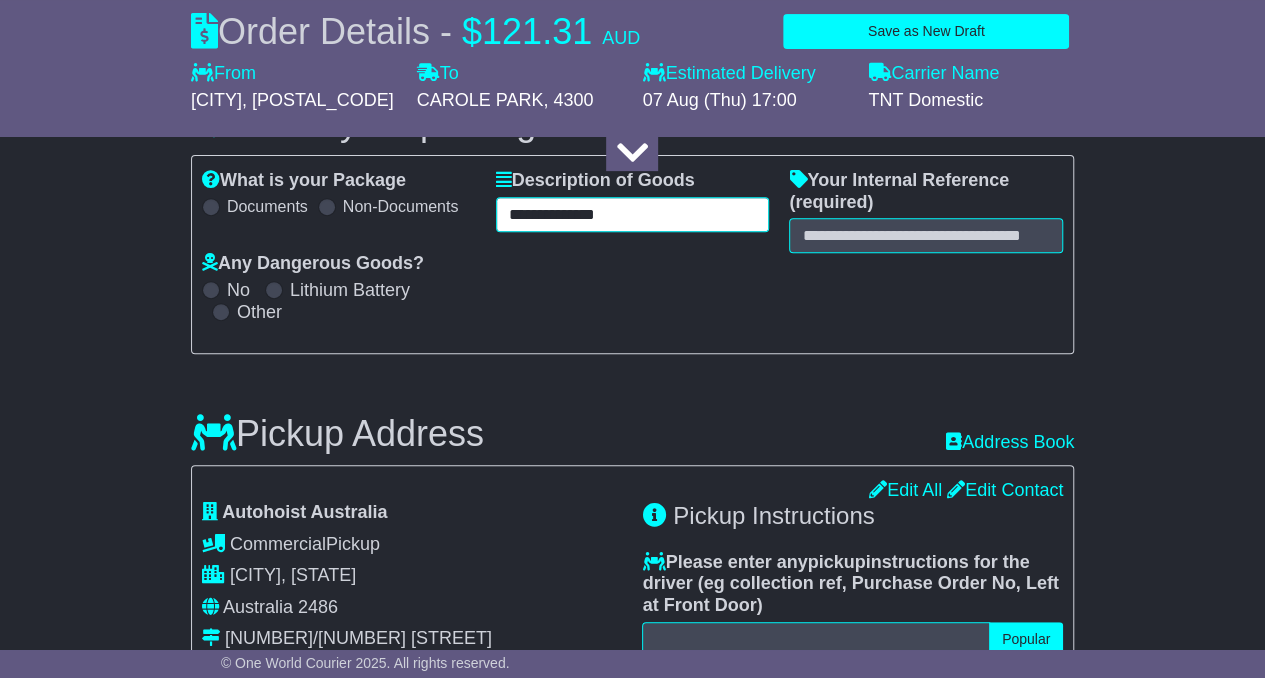 type on "**********" 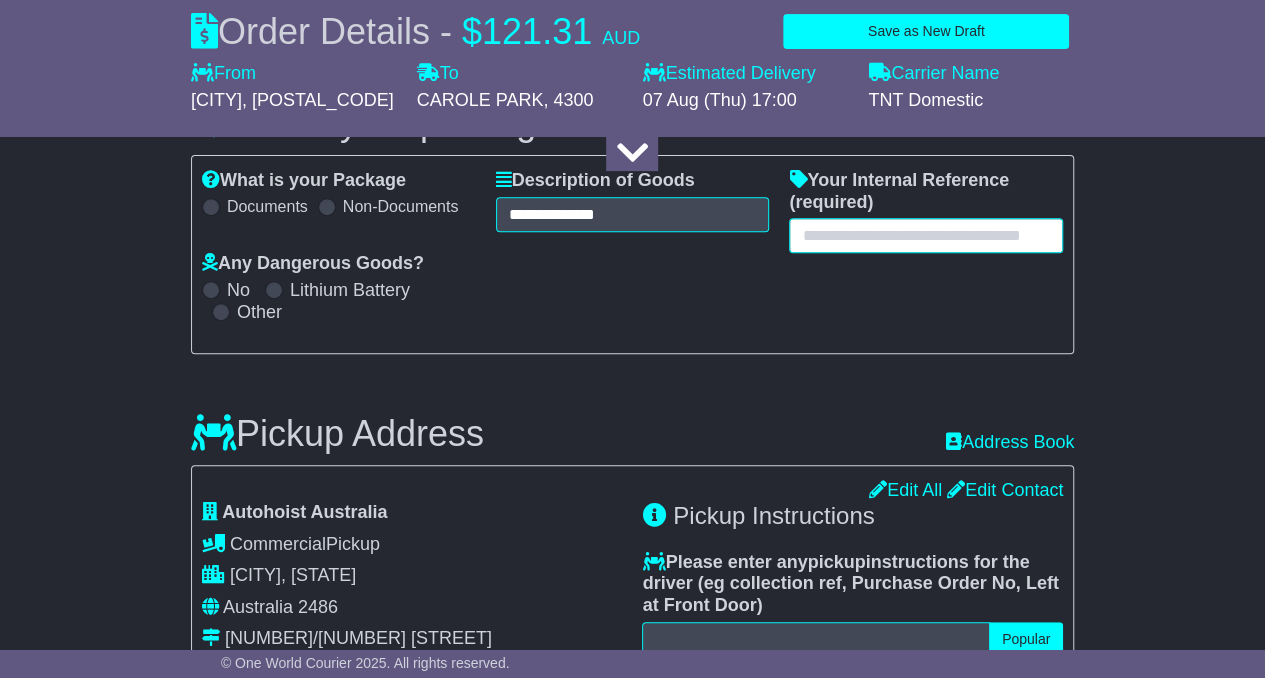 paste on "****" 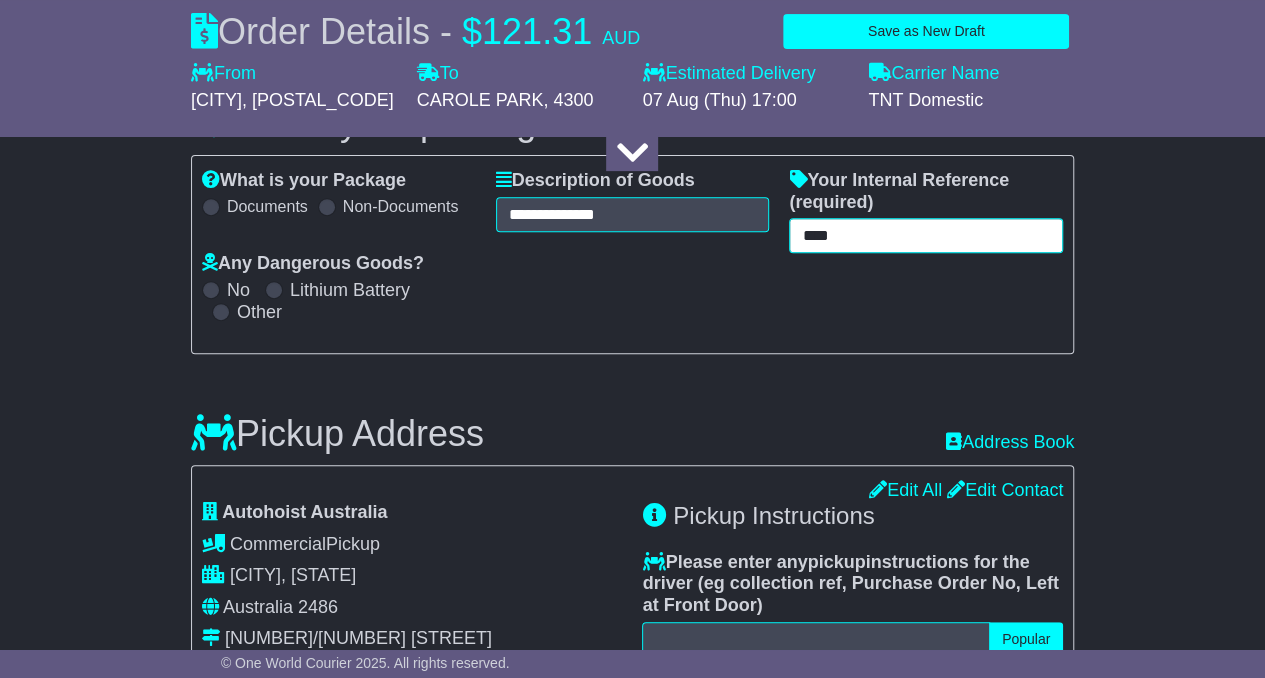 type on "****" 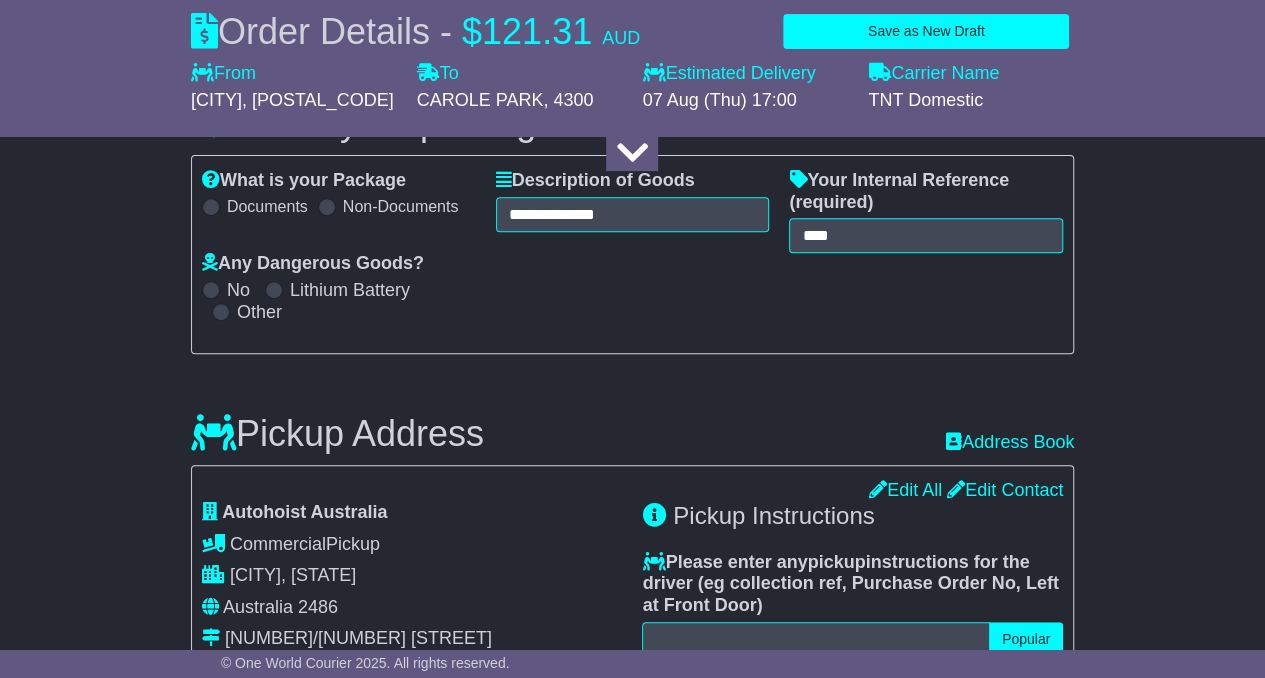 click on "**********" at bounding box center [632, 254] 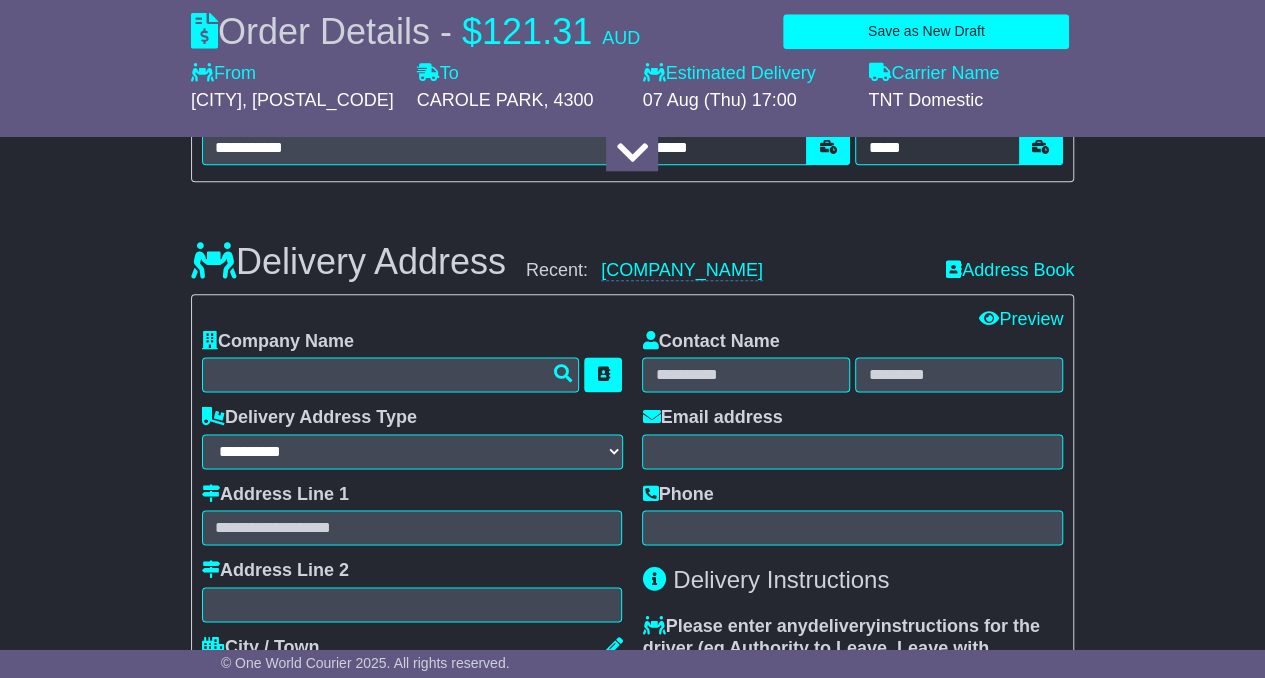 scroll, scrollTop: 1121, scrollLeft: 0, axis: vertical 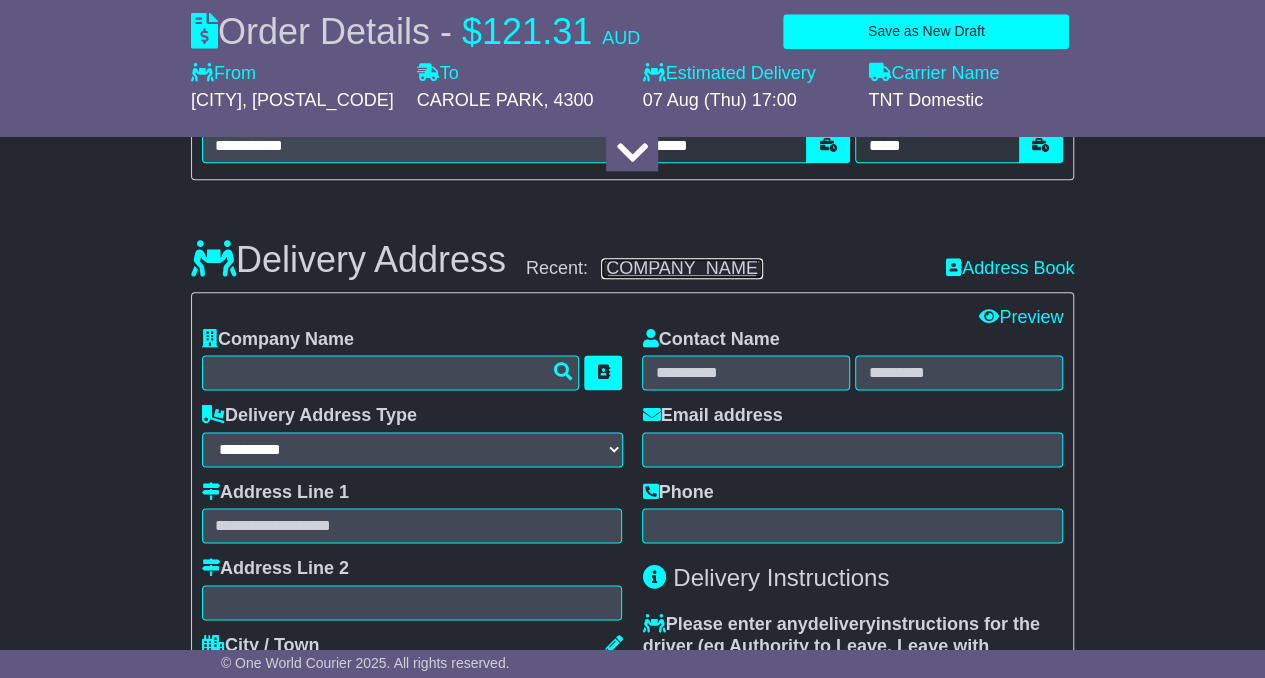 click on "[COMPANY_NAME]" at bounding box center (682, 268) 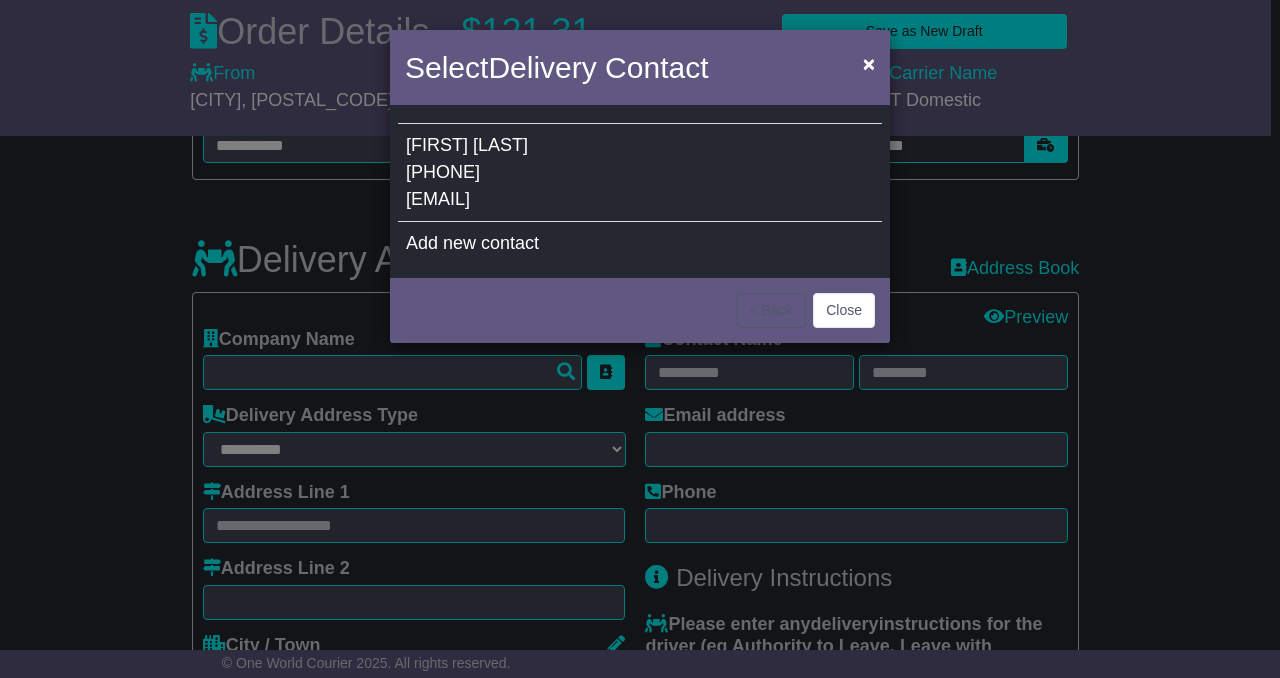 click on "[FIRST] [LAST]
[PHONE]
[EMAIL]" at bounding box center (640, 173) 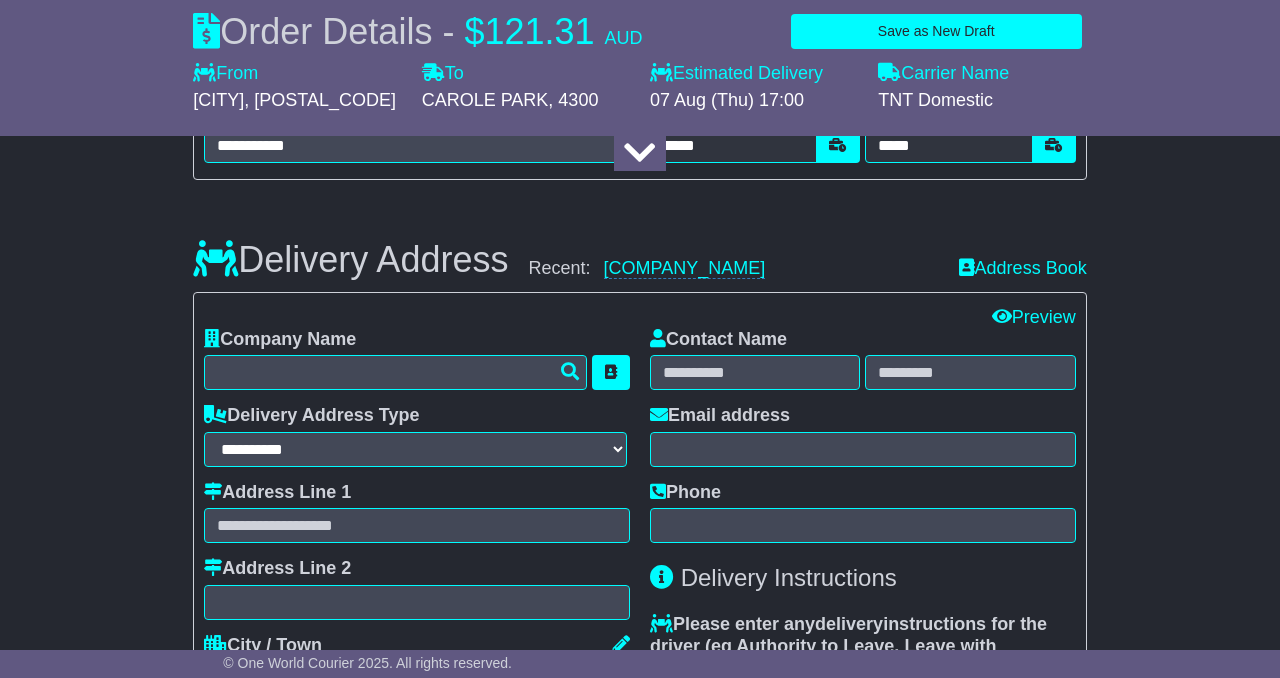 type on "**********" 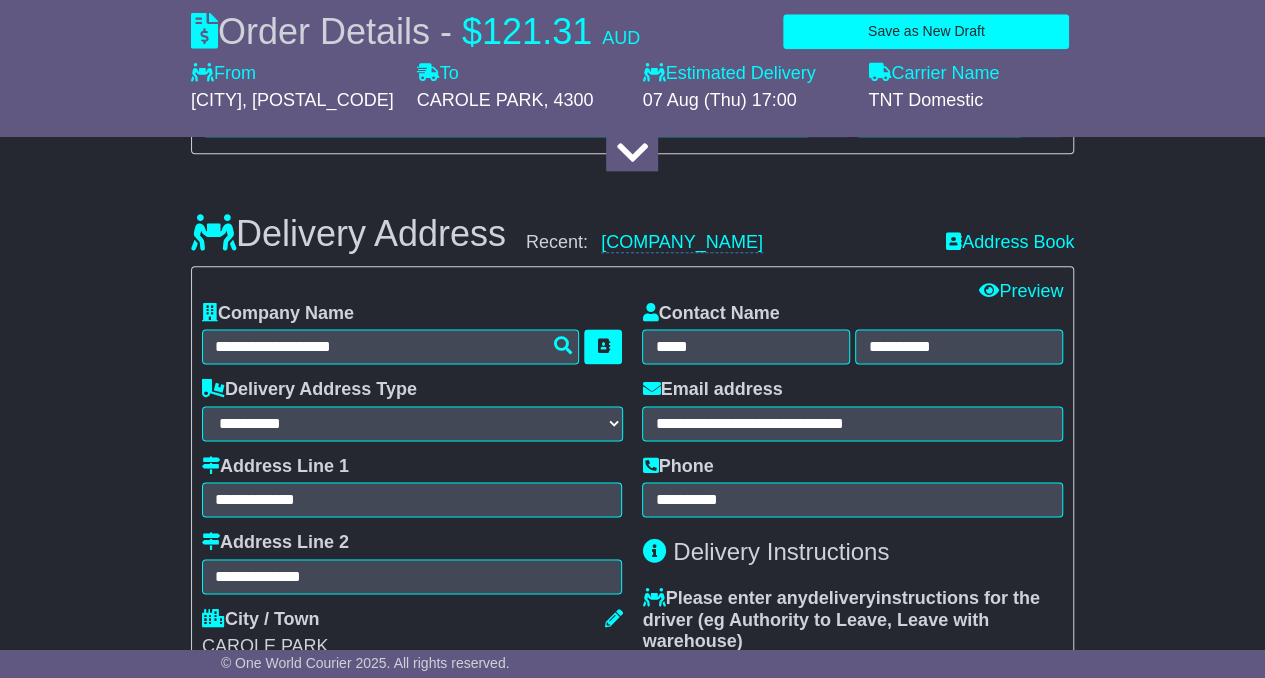 scroll, scrollTop: 1143, scrollLeft: 0, axis: vertical 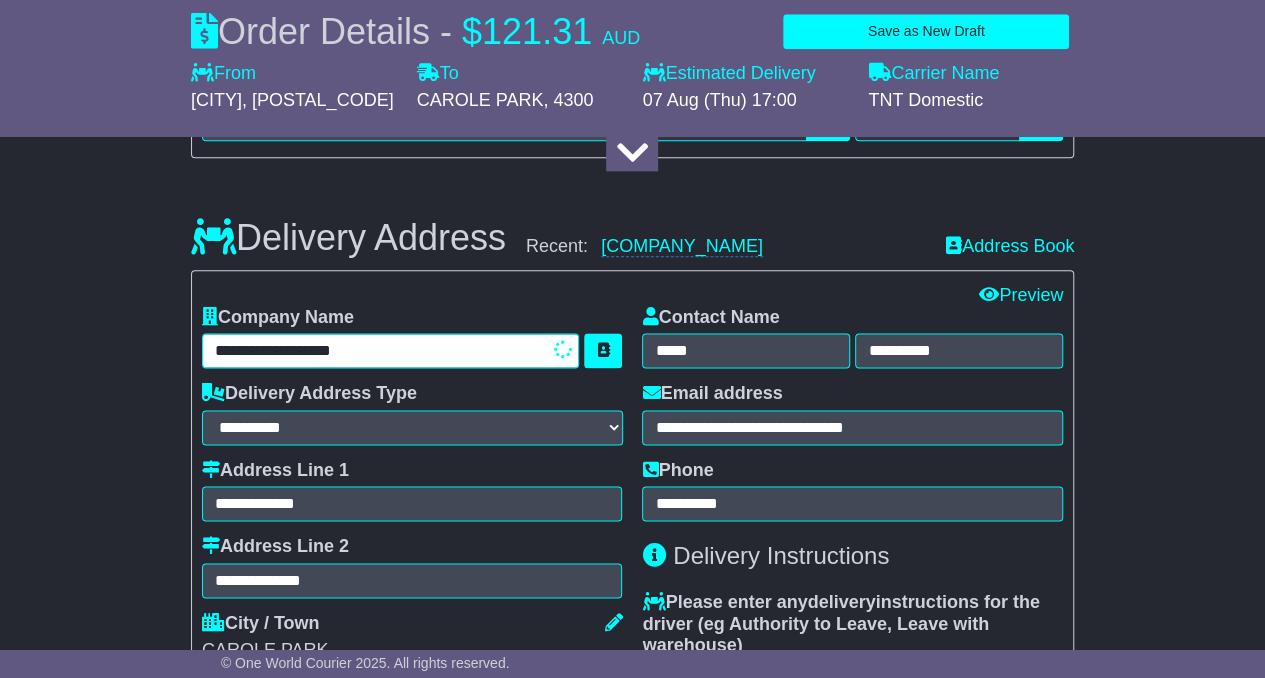 click on "**********" at bounding box center (391, 350) 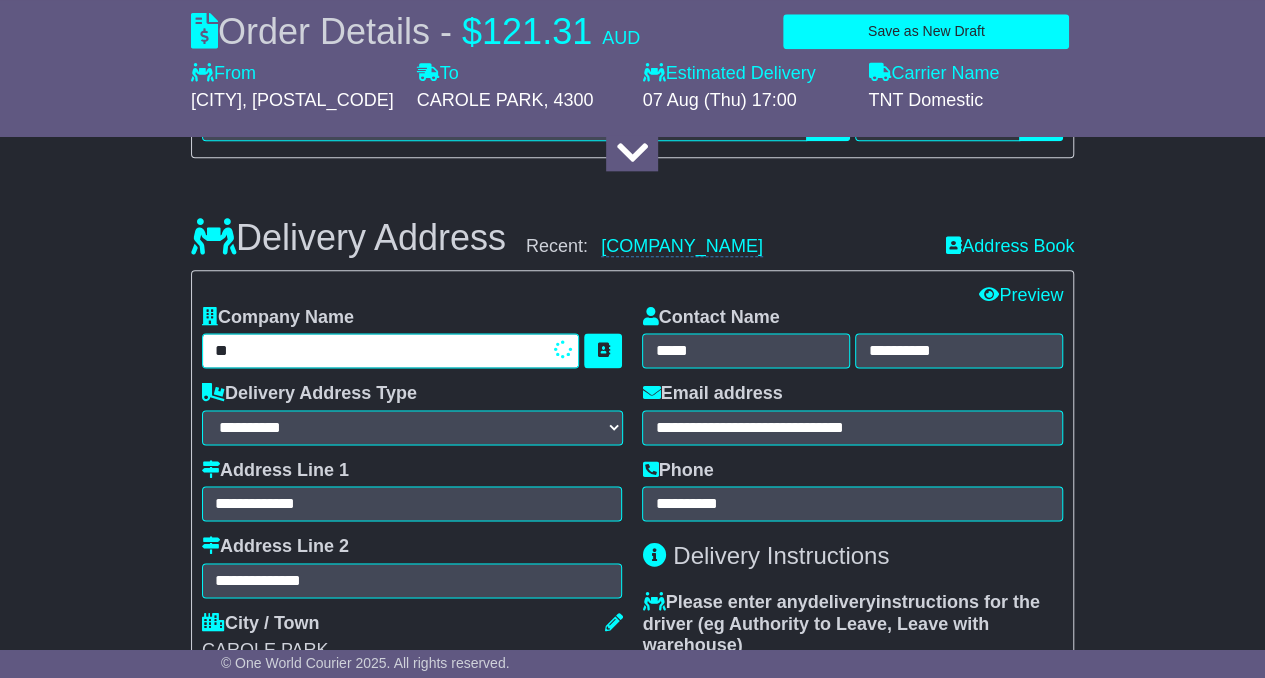 type on "*" 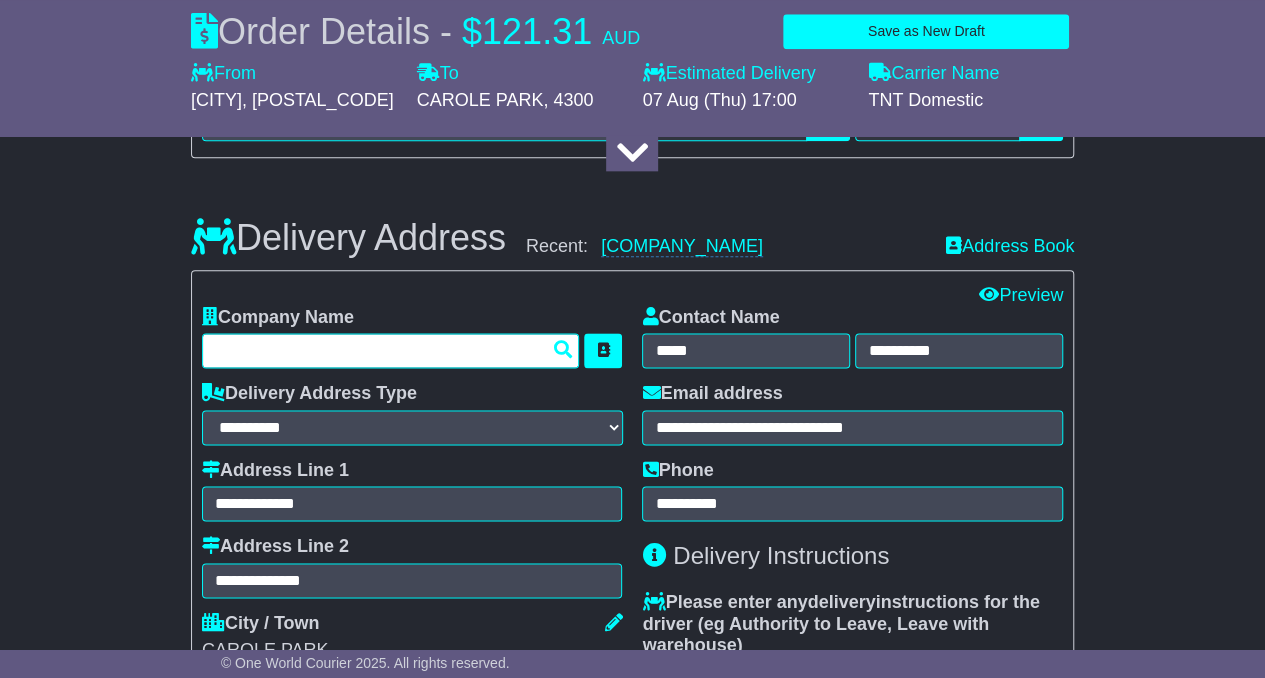 paste on "**********" 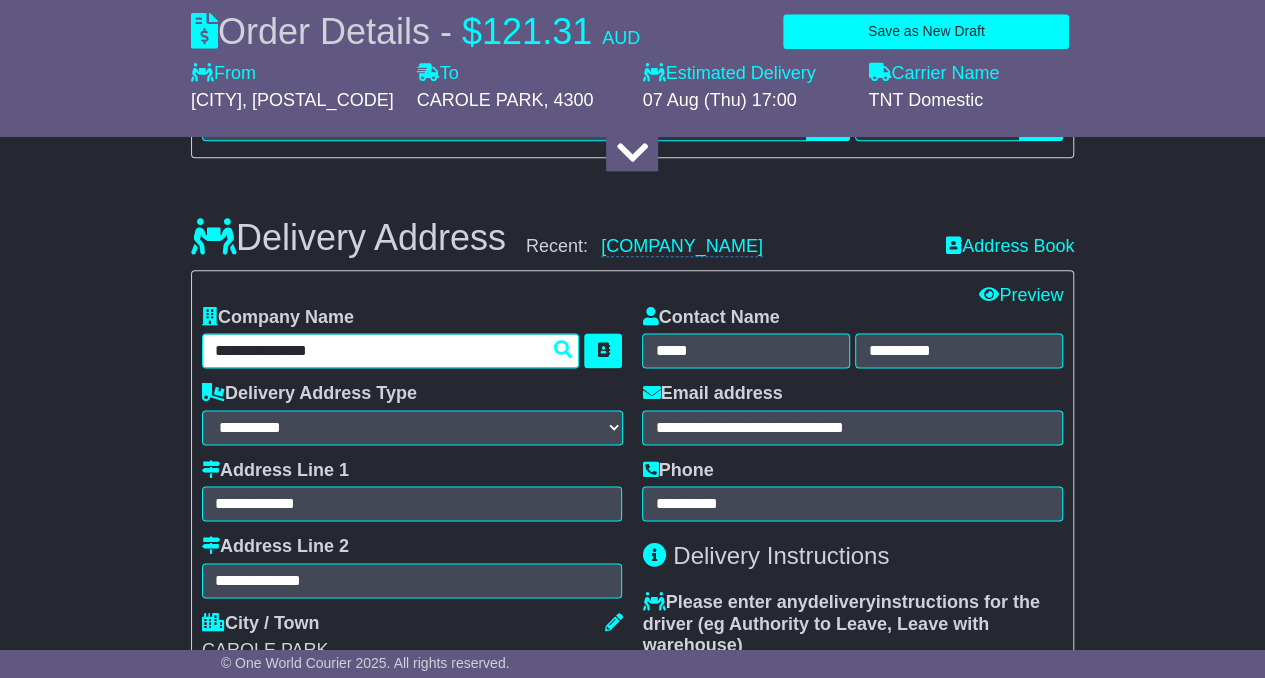 type on "**********" 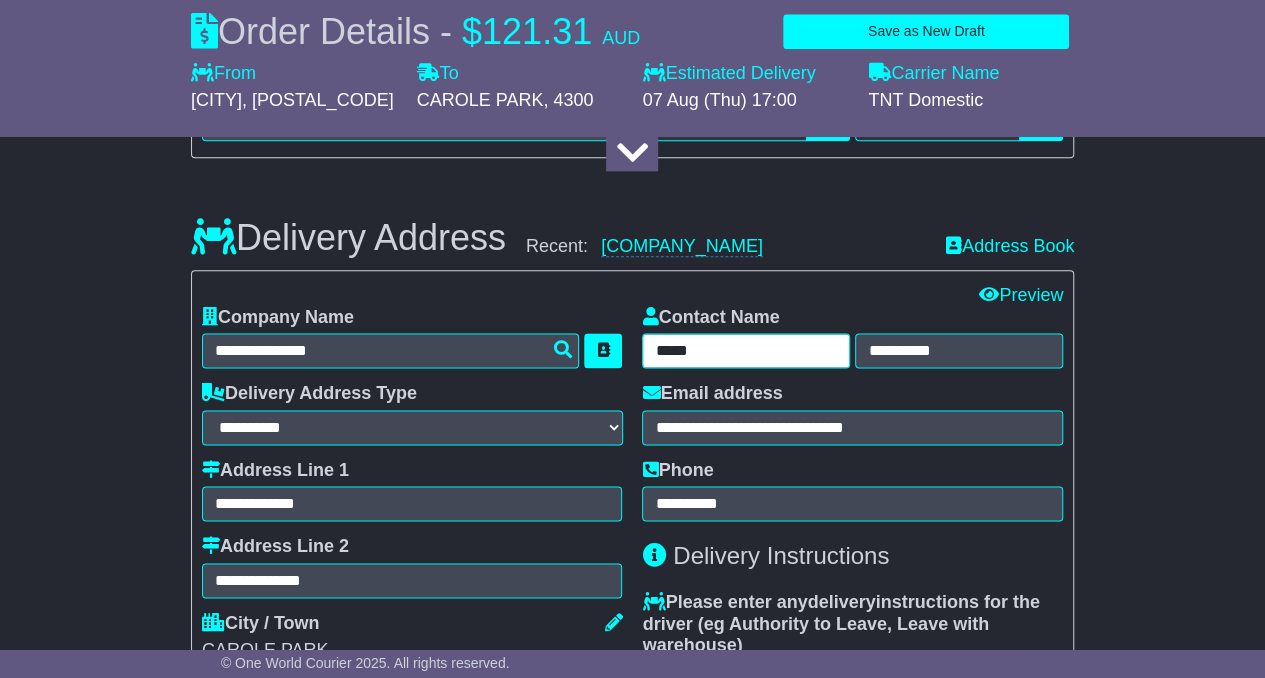 click on "*****" at bounding box center (746, 350) 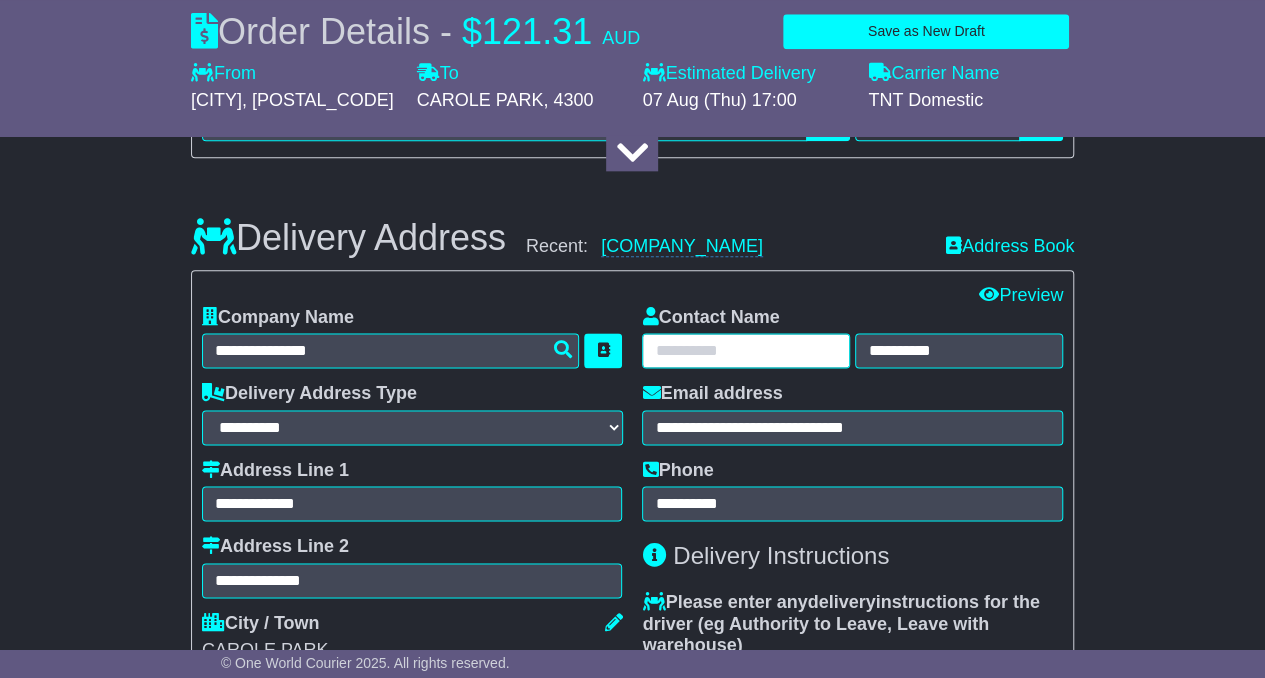 type 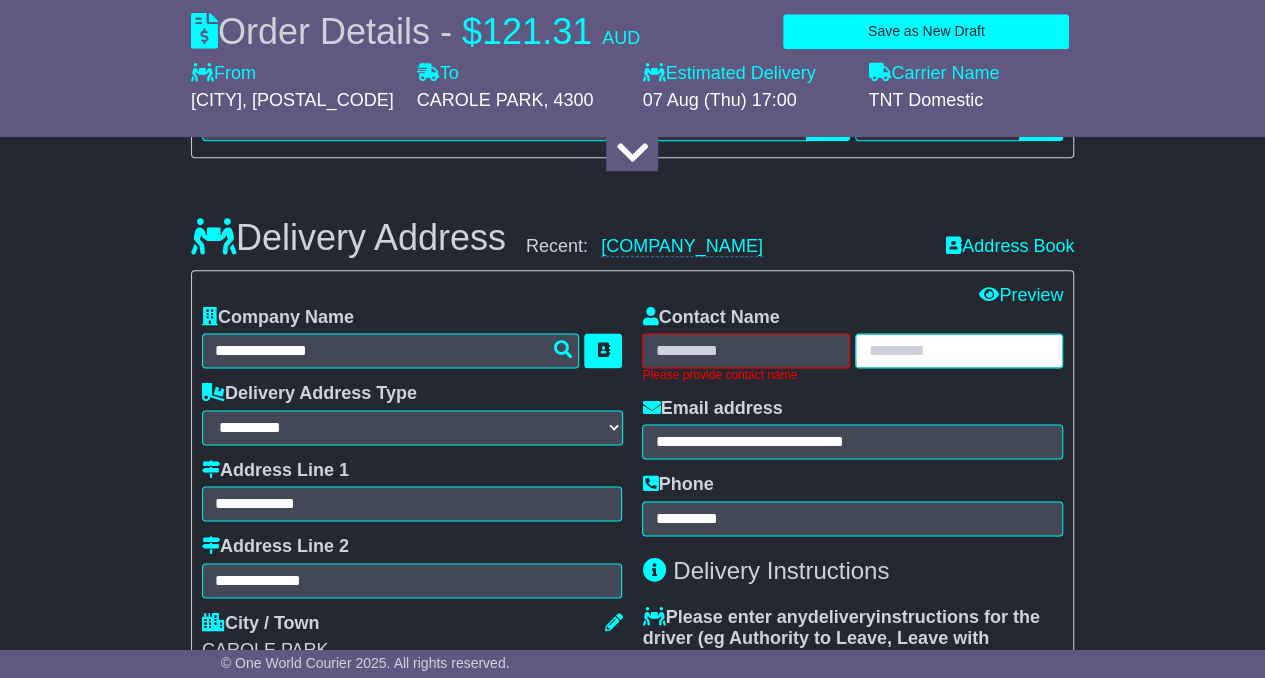 type 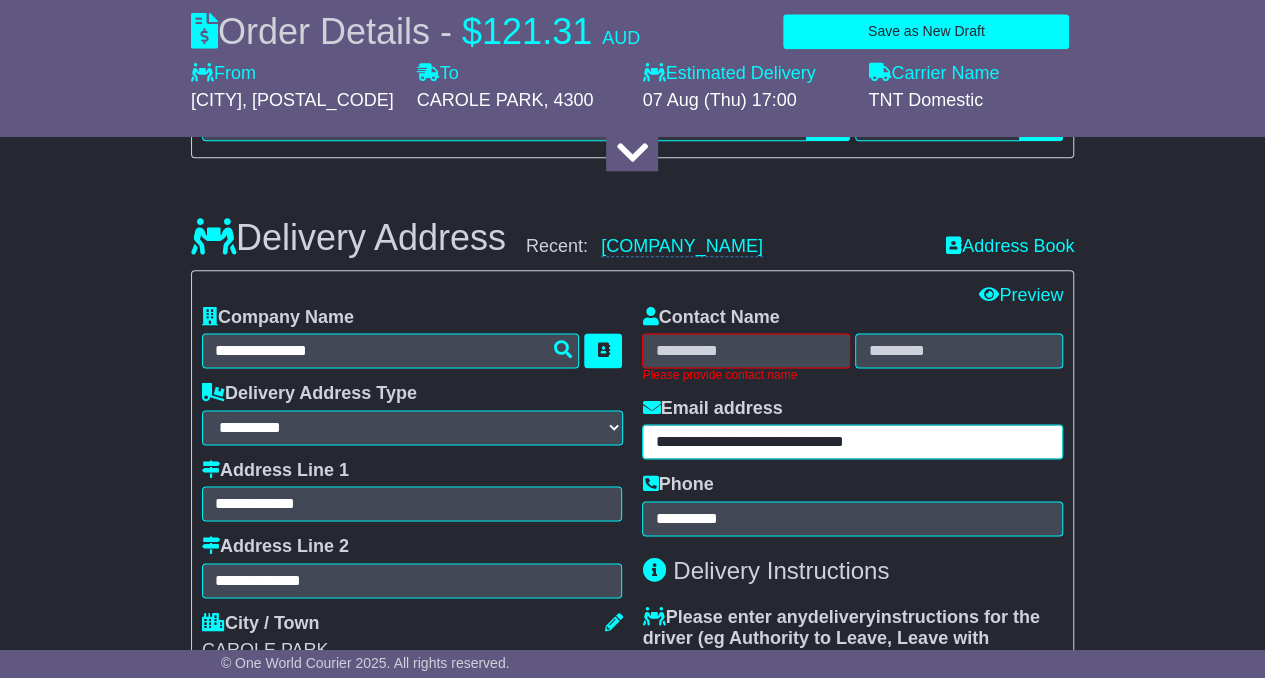 click on "**********" at bounding box center (852, 441) 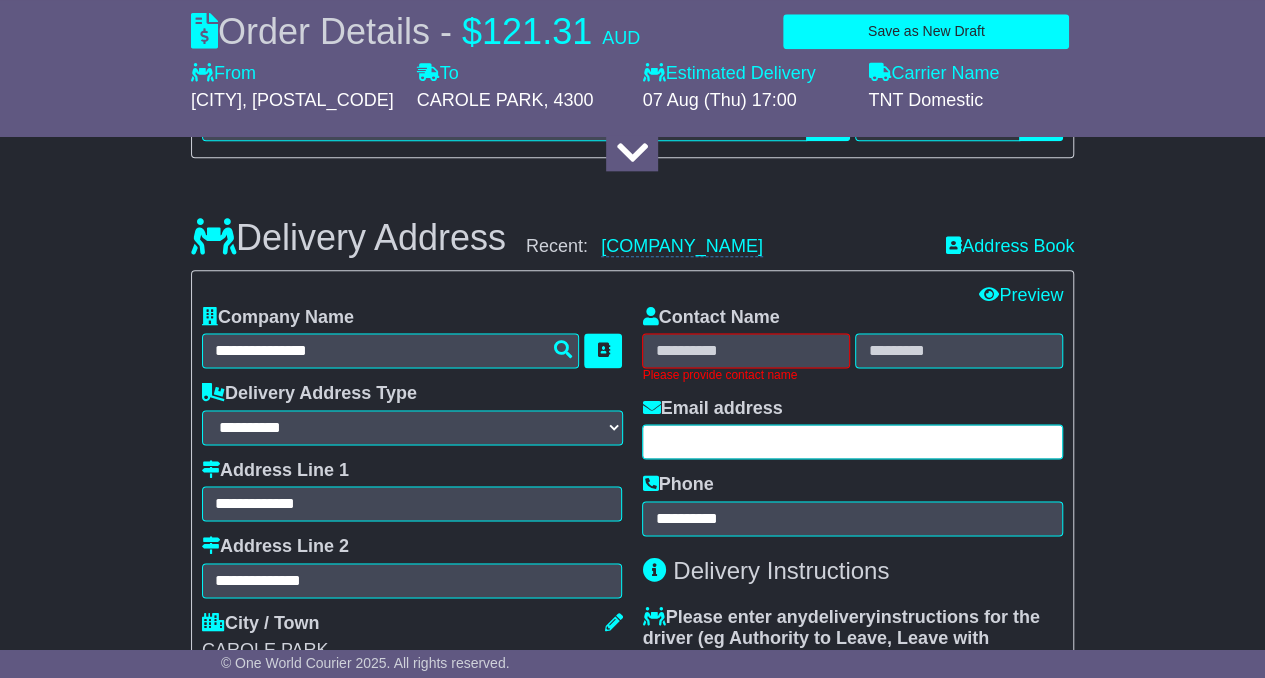type 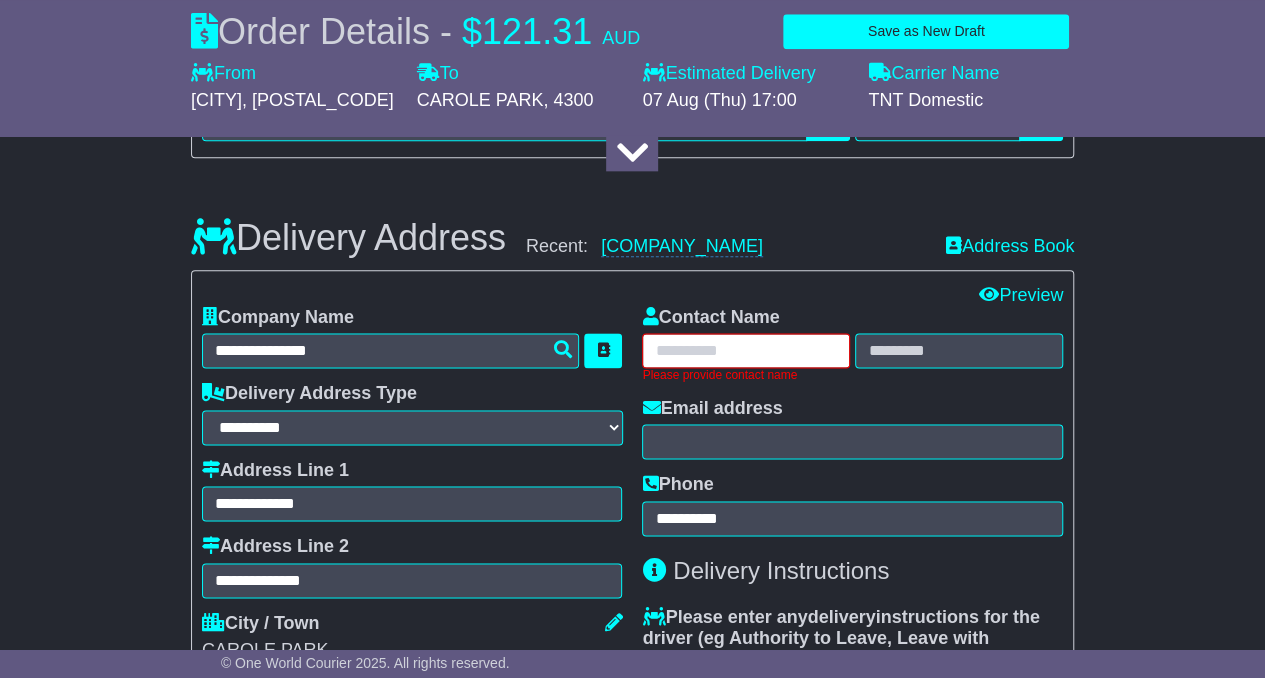 click at bounding box center (746, 350) 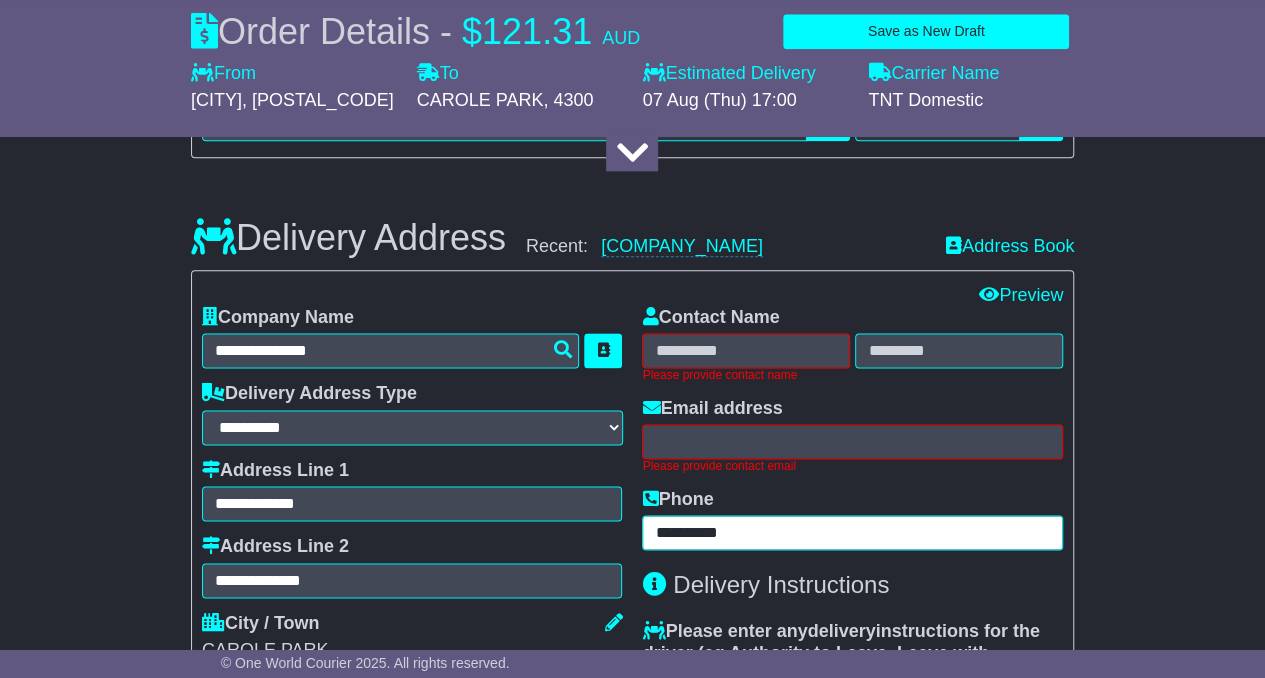 click on "**********" at bounding box center [852, 532] 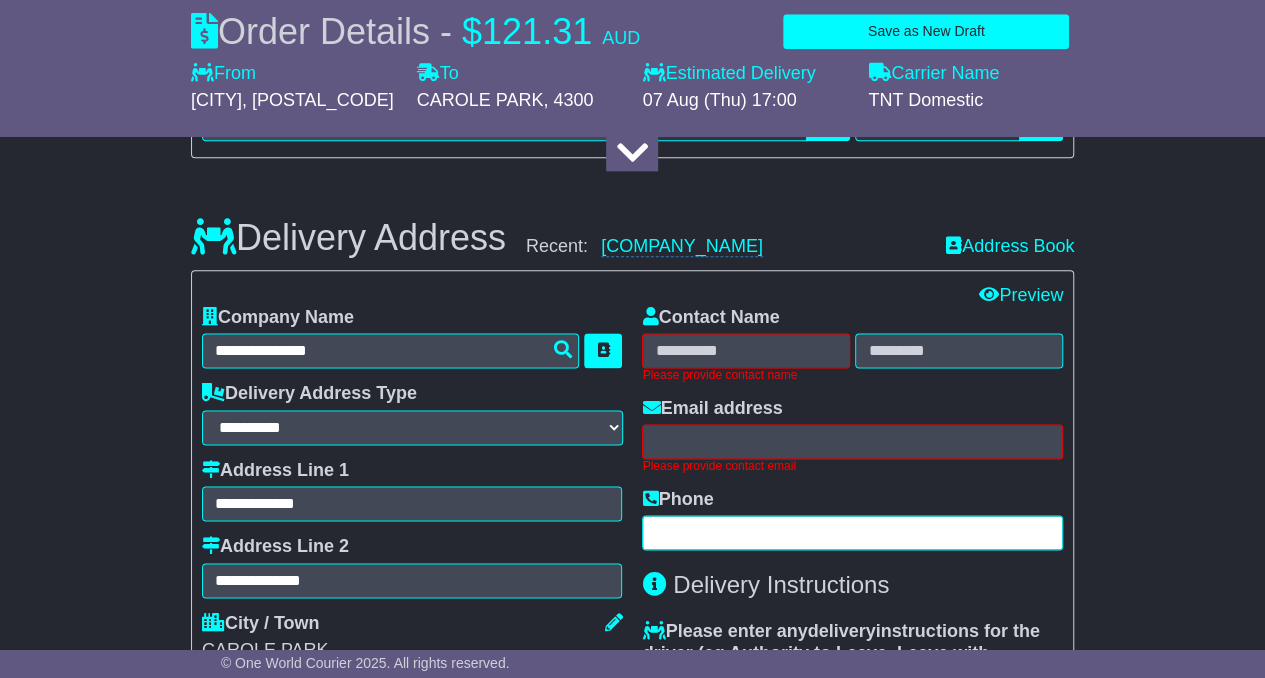 type 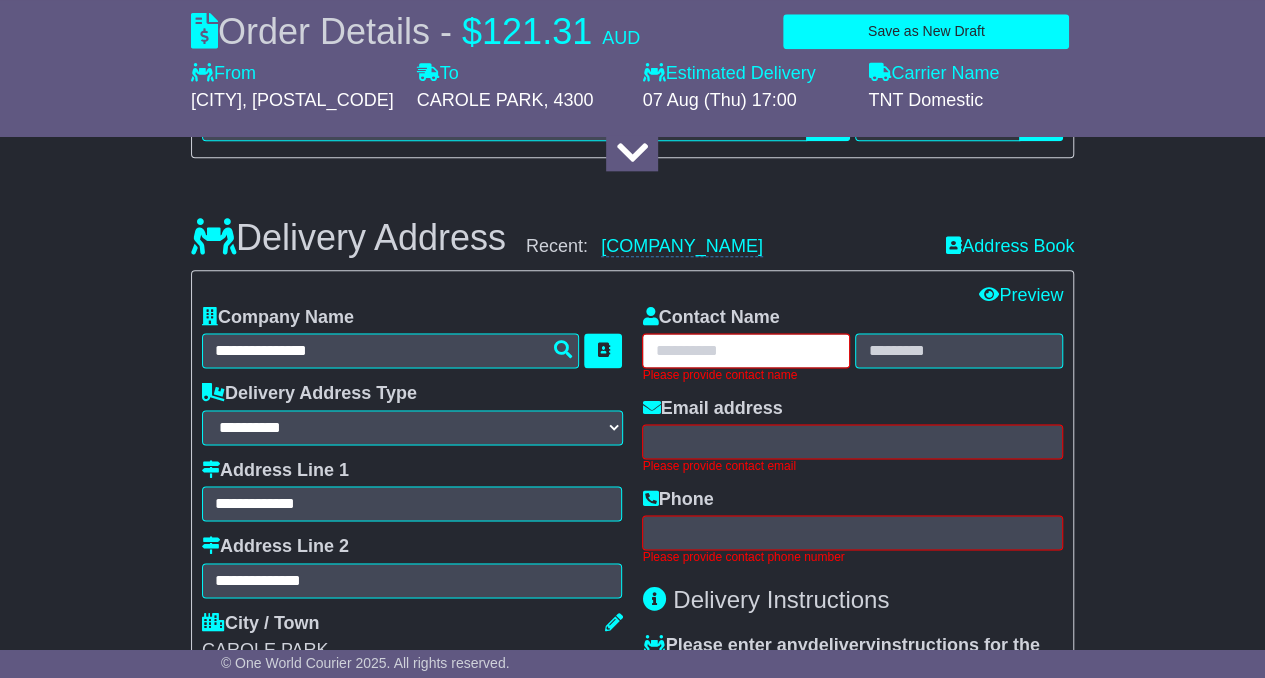 click at bounding box center [746, 350] 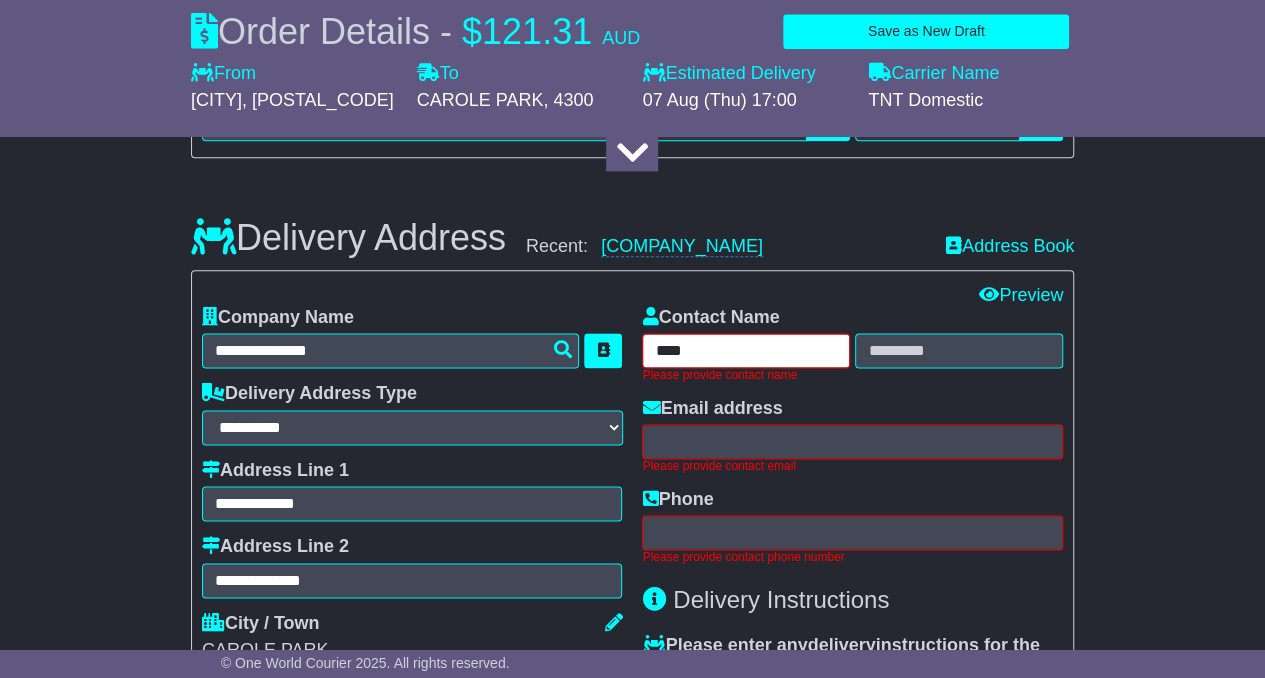 type on "****" 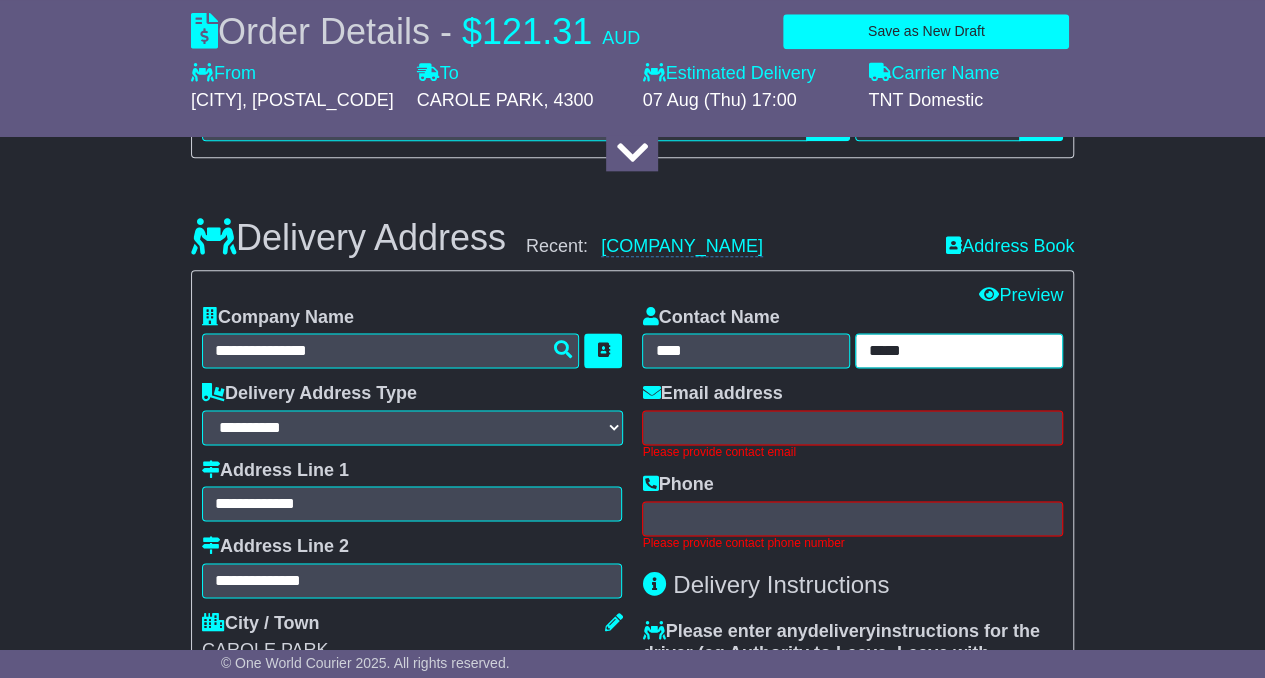 type on "*****" 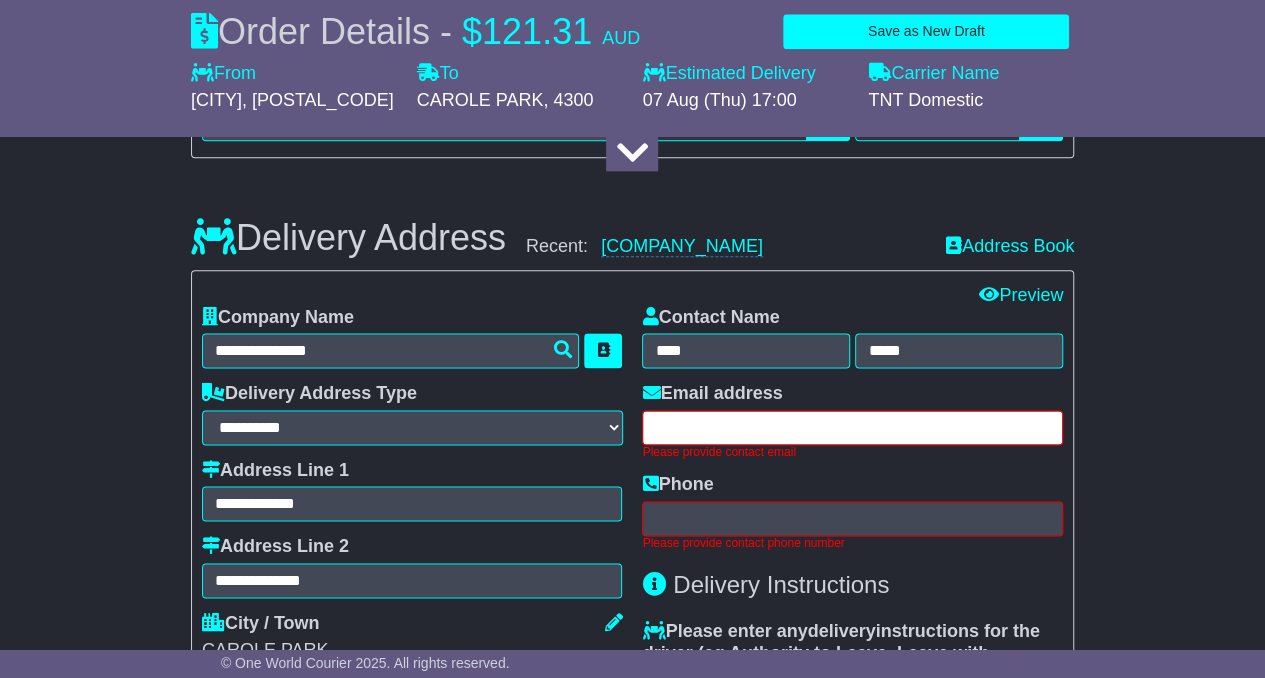 paste on "**********" 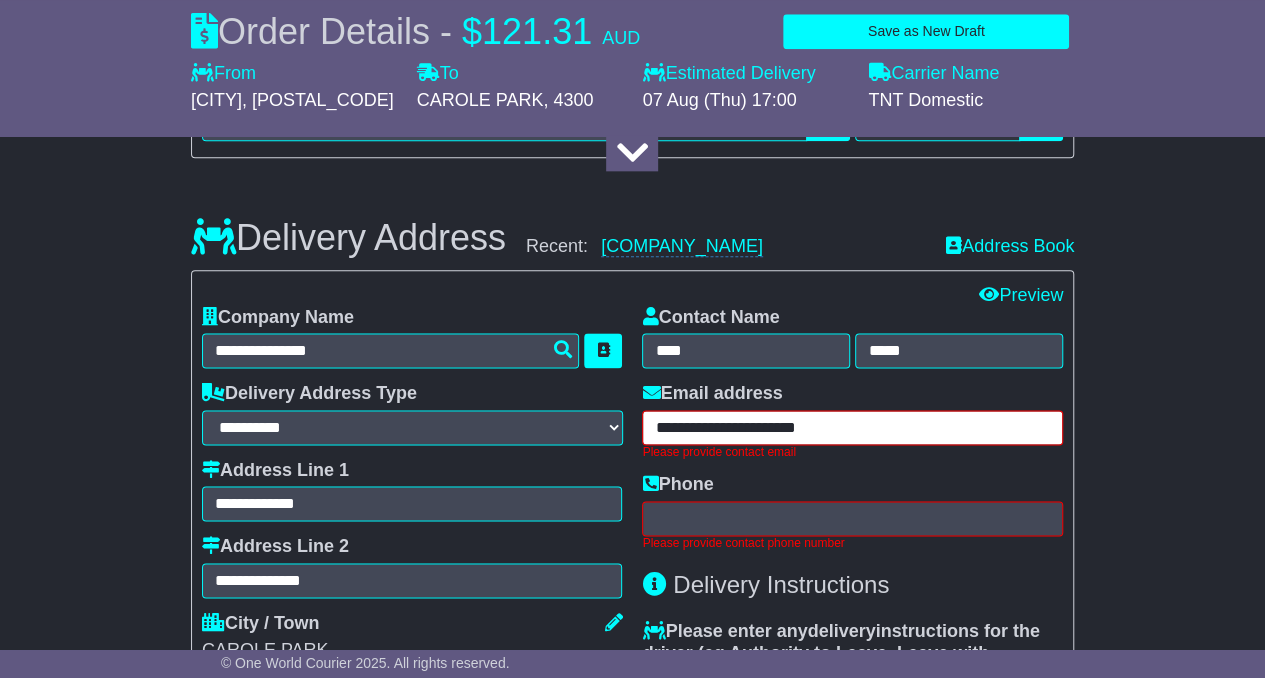 type on "**********" 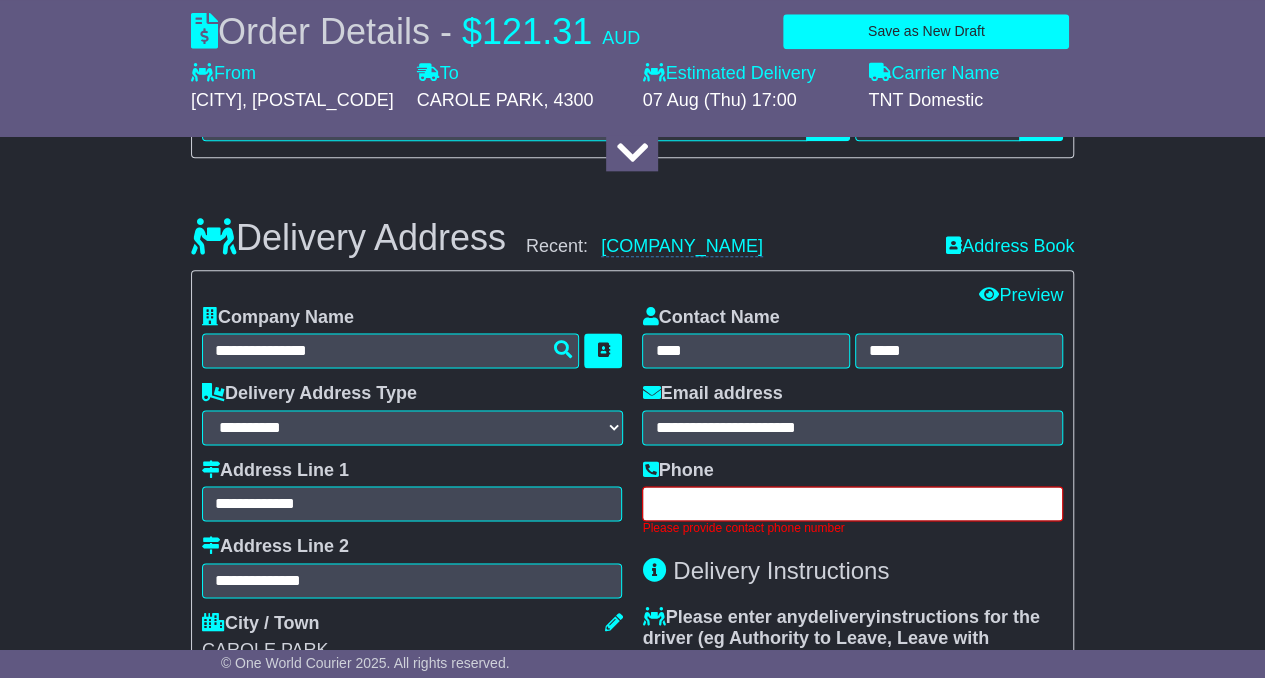 click at bounding box center [852, 503] 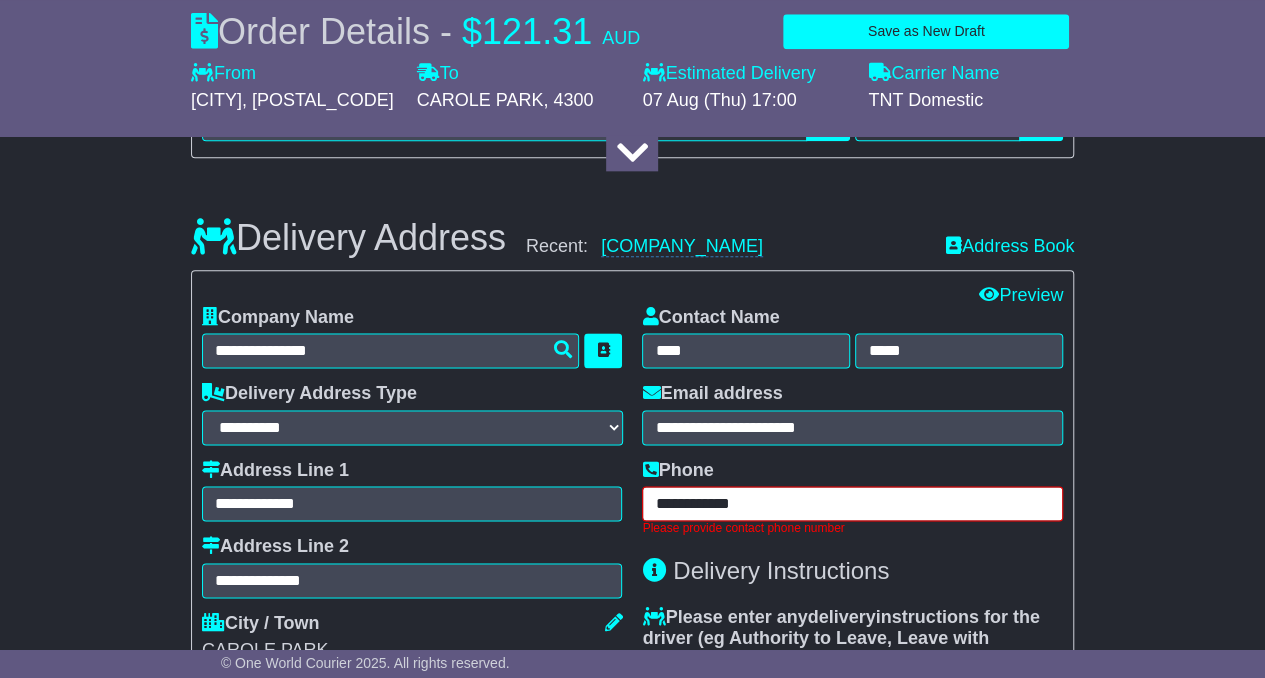 click on "**********" at bounding box center (852, 503) 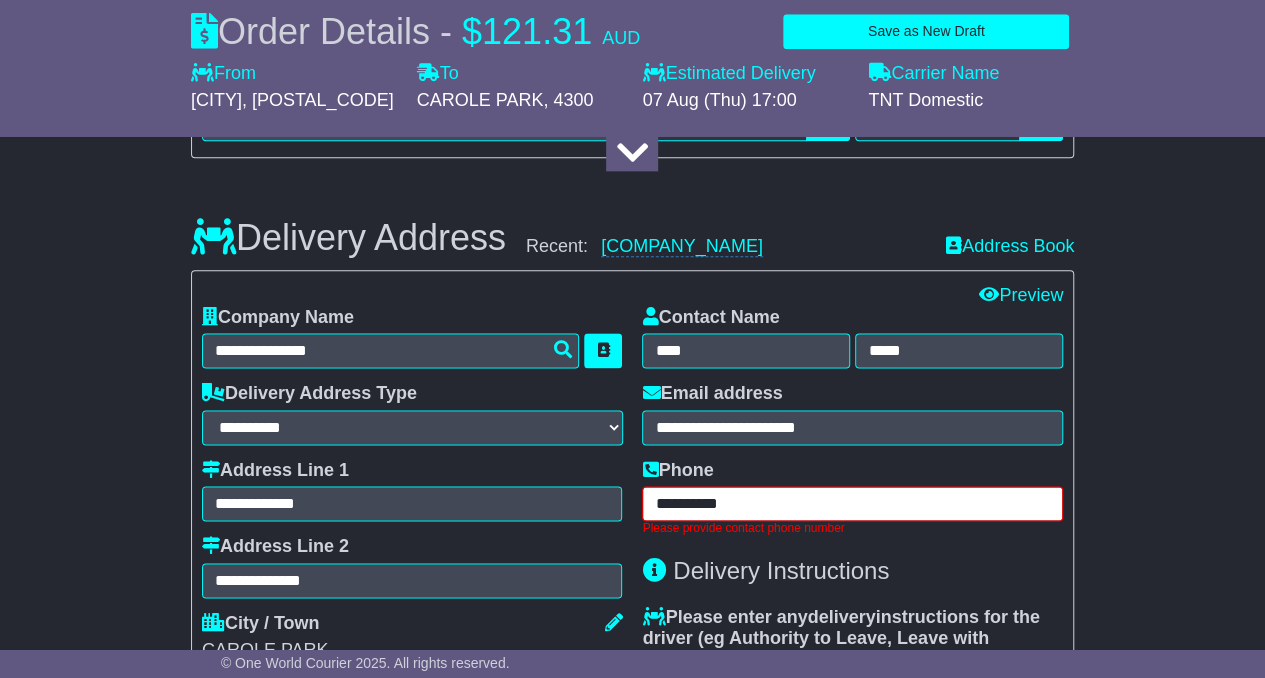 type on "**********" 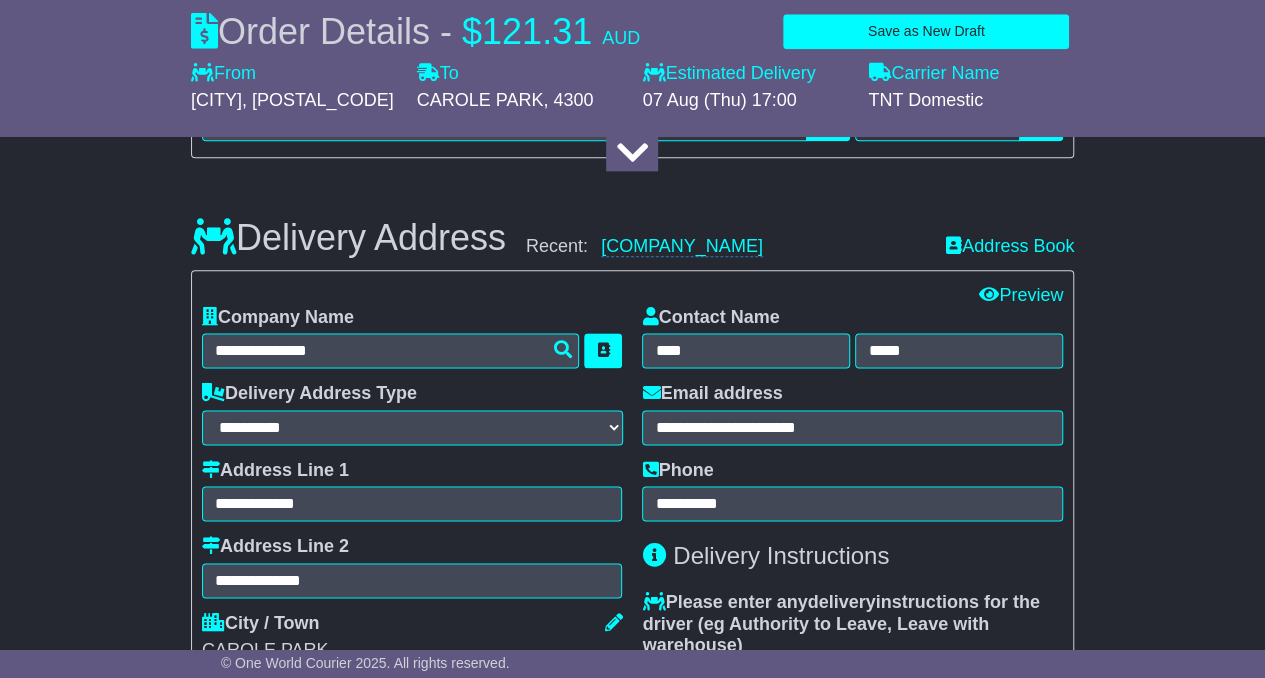 click on "**********" at bounding box center (632, 593) 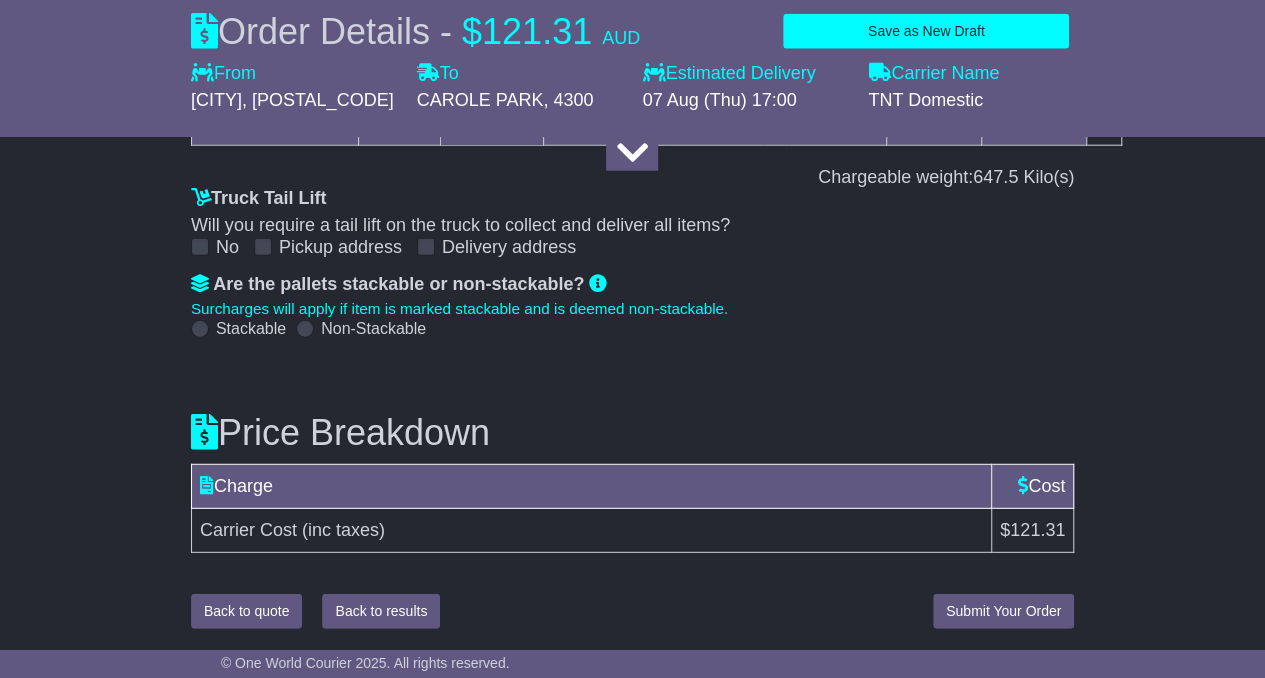 scroll, scrollTop: 2527, scrollLeft: 0, axis: vertical 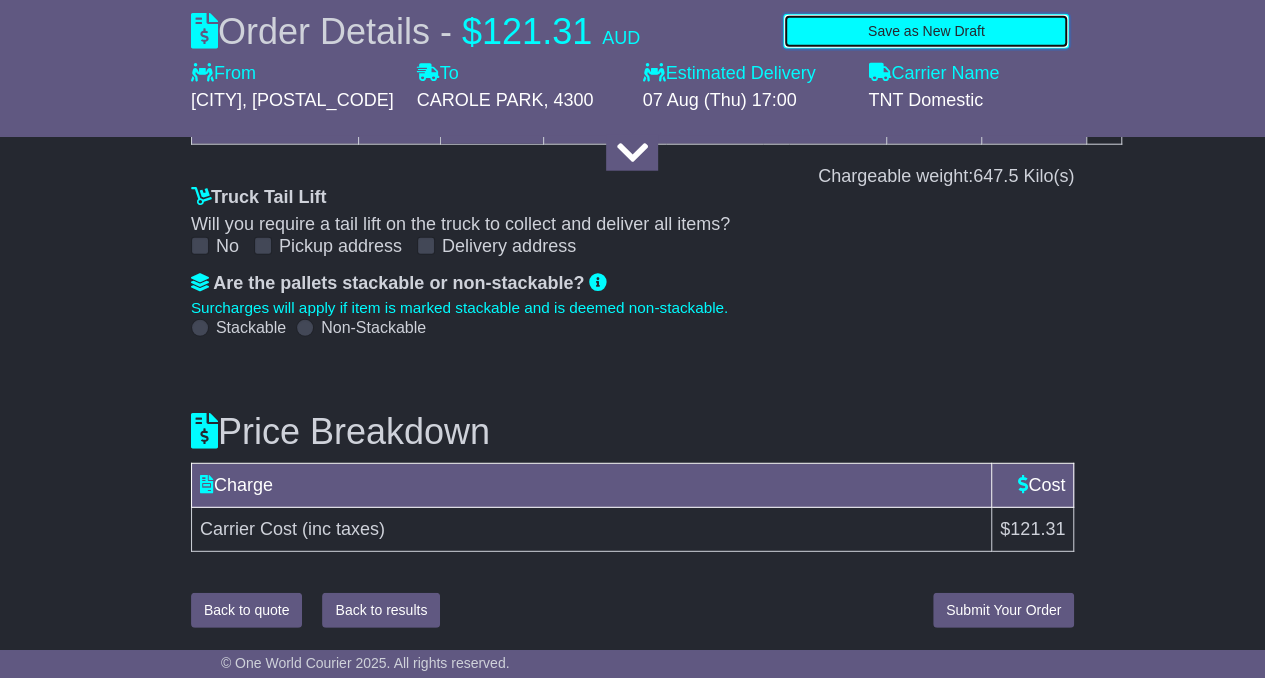 click on "Save as New Draft" at bounding box center (926, 31) 